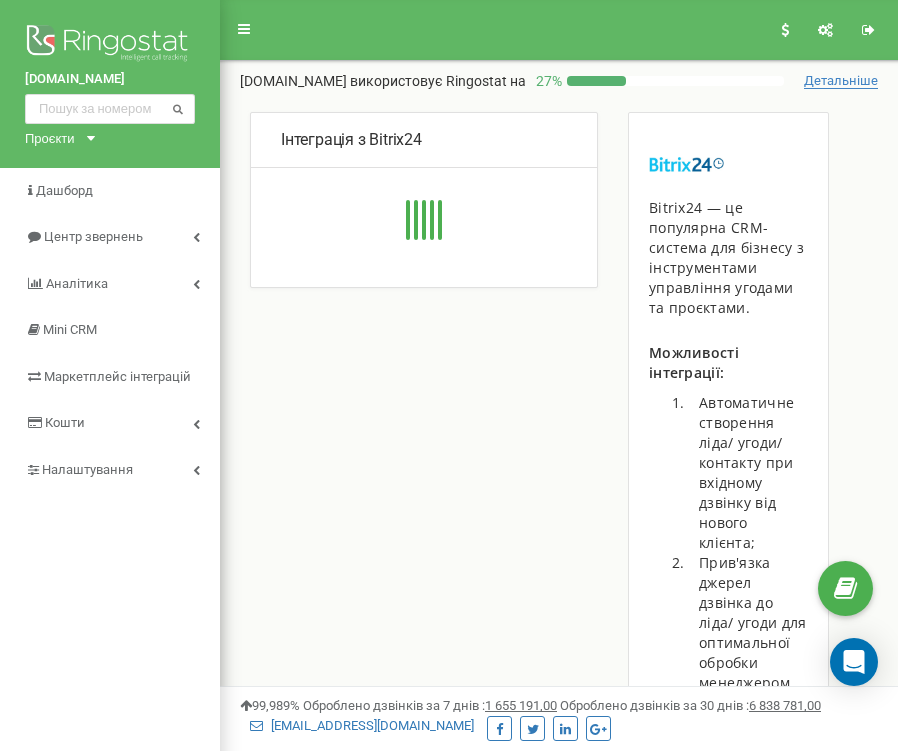 scroll, scrollTop: 0, scrollLeft: 0, axis: both 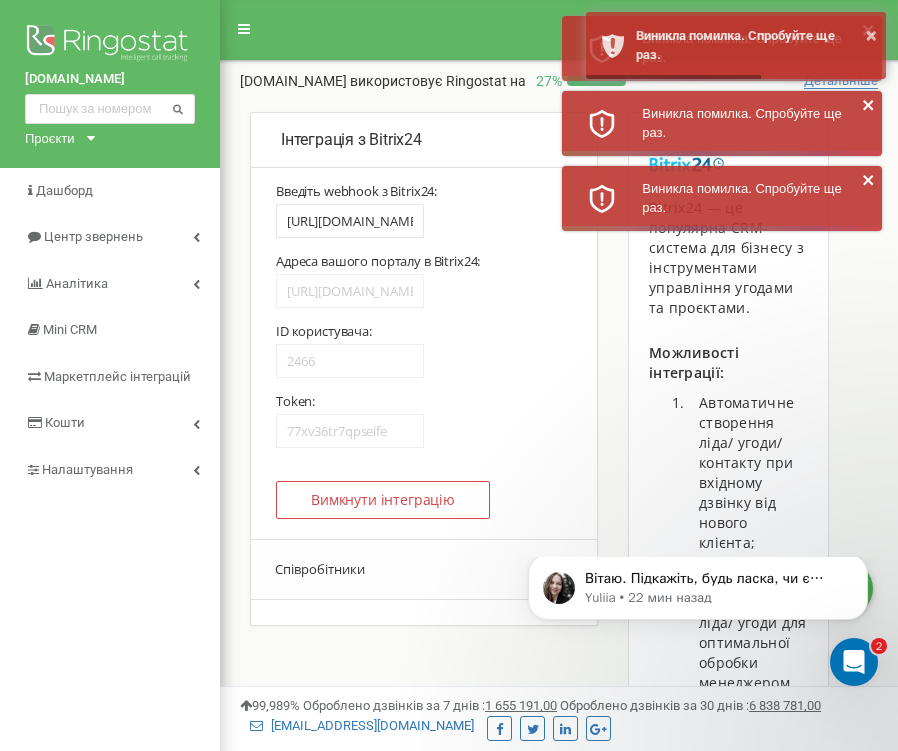 click 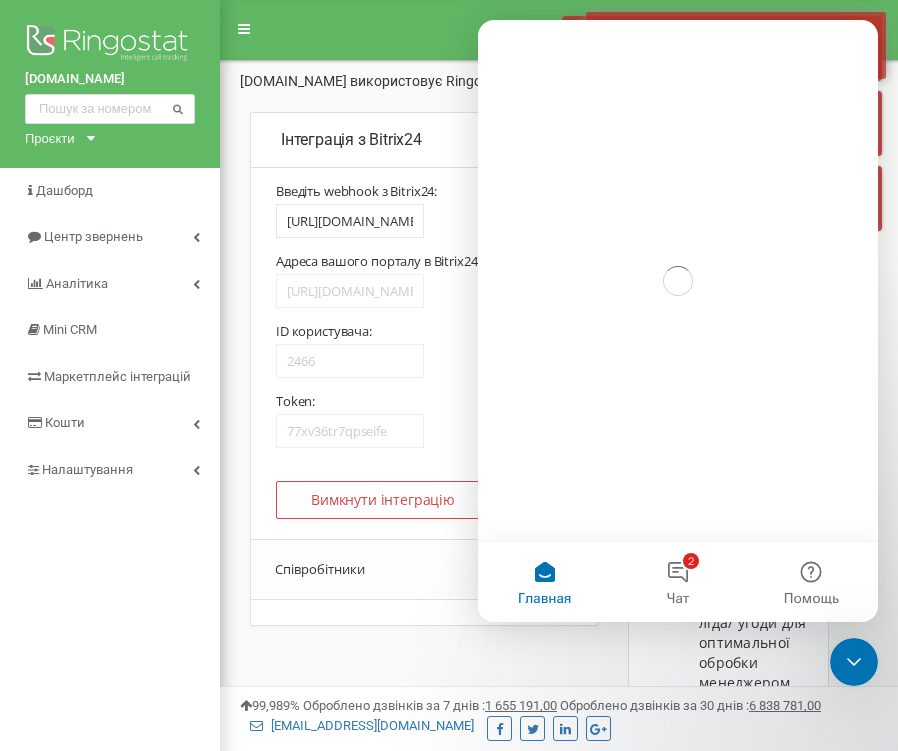 scroll, scrollTop: 0, scrollLeft: 0, axis: both 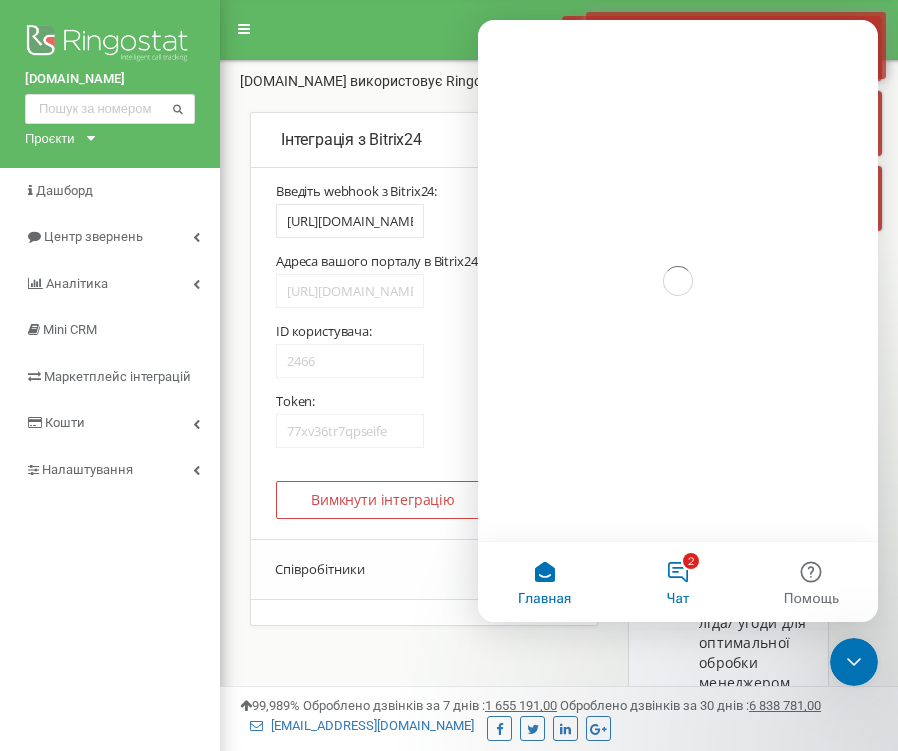 click on "2 Чат" at bounding box center [677, 582] 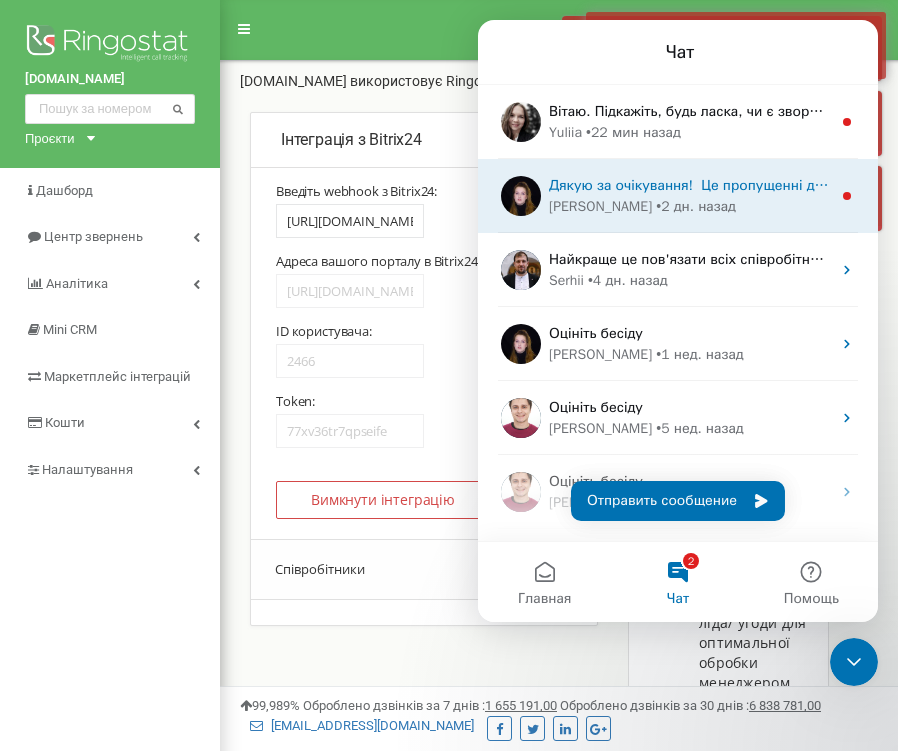 click on "[PERSON_NAME] •  2 дн. назад" at bounding box center [690, 206] 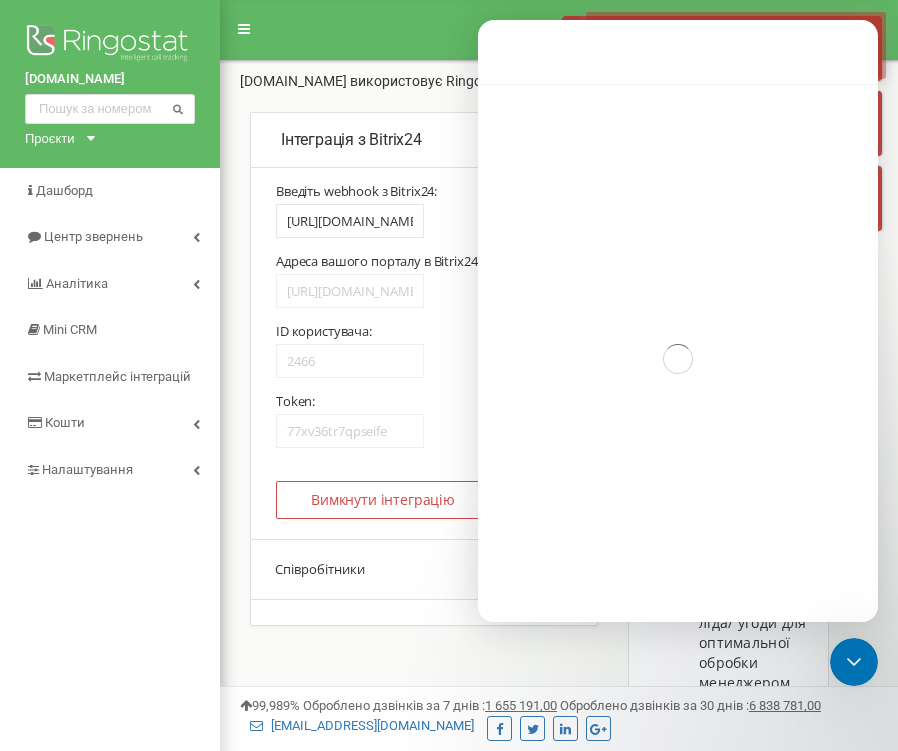 scroll, scrollTop: 185, scrollLeft: 0, axis: vertical 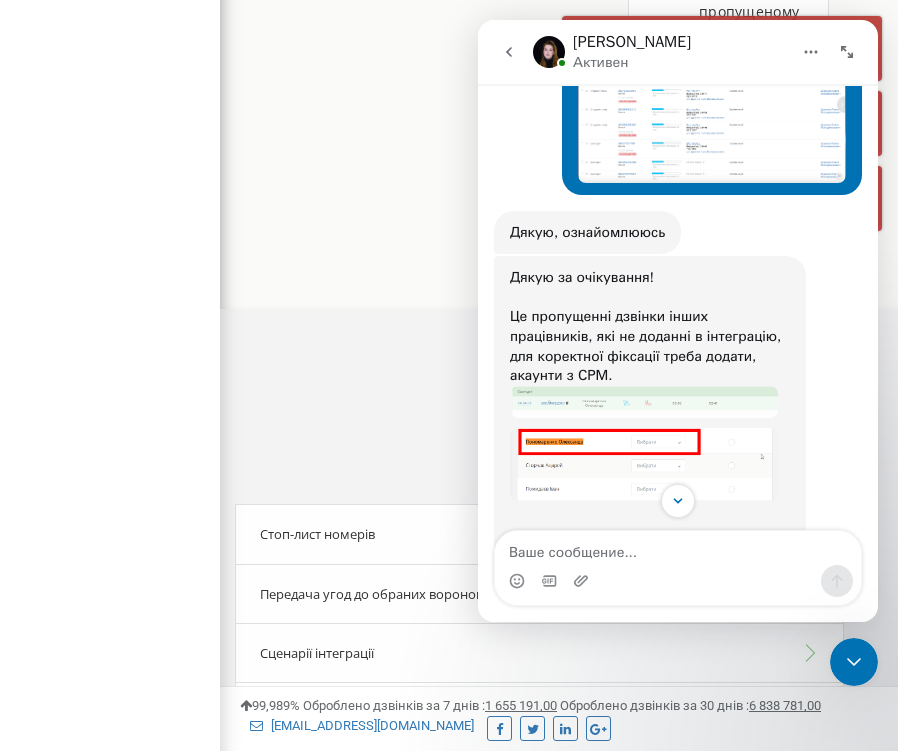 click on "Дякую за очікування! ​ Це пропущенні дзвінки інших працівників, які не доданні в інтеграцію, для коректної фіксації треба додати, акаунти з СРМ. Підкажіть чи треба внести зміни?" at bounding box center (650, 409) 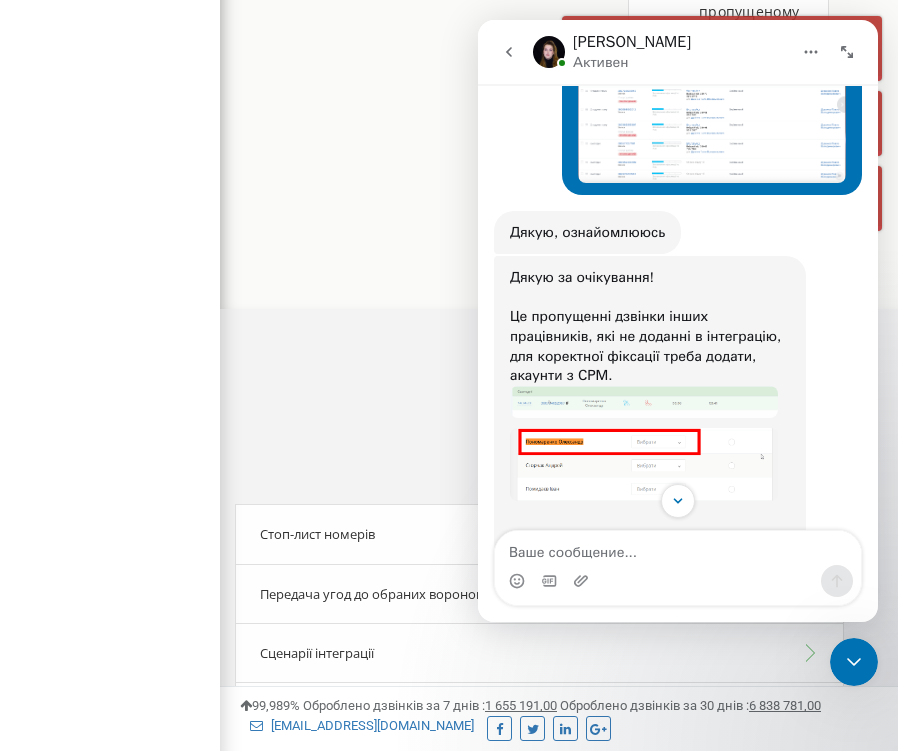scroll, scrollTop: 0, scrollLeft: 0, axis: both 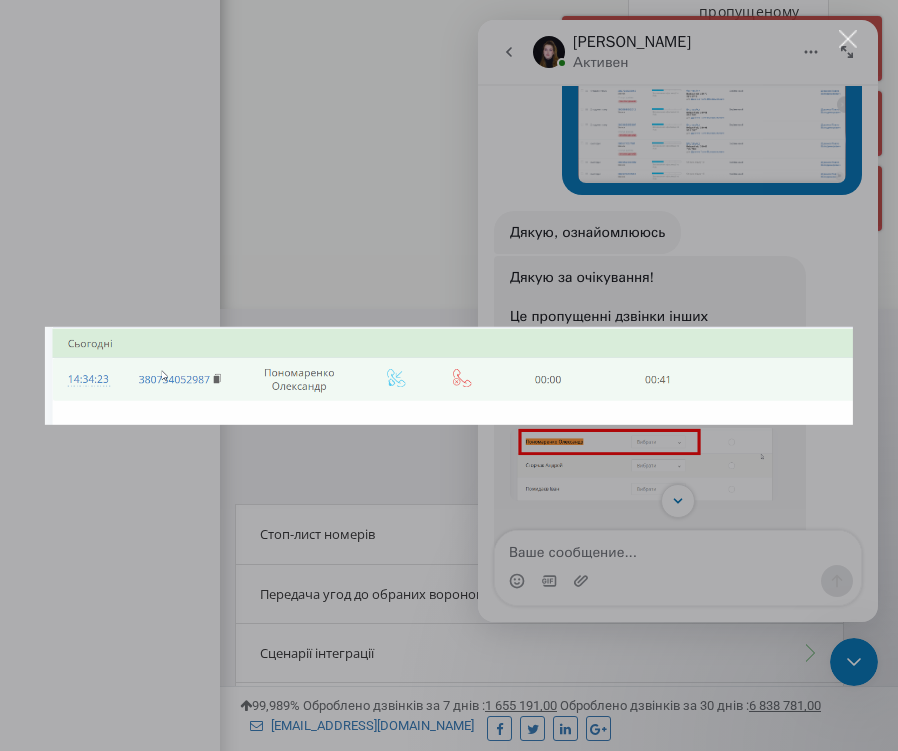 click at bounding box center (449, 375) 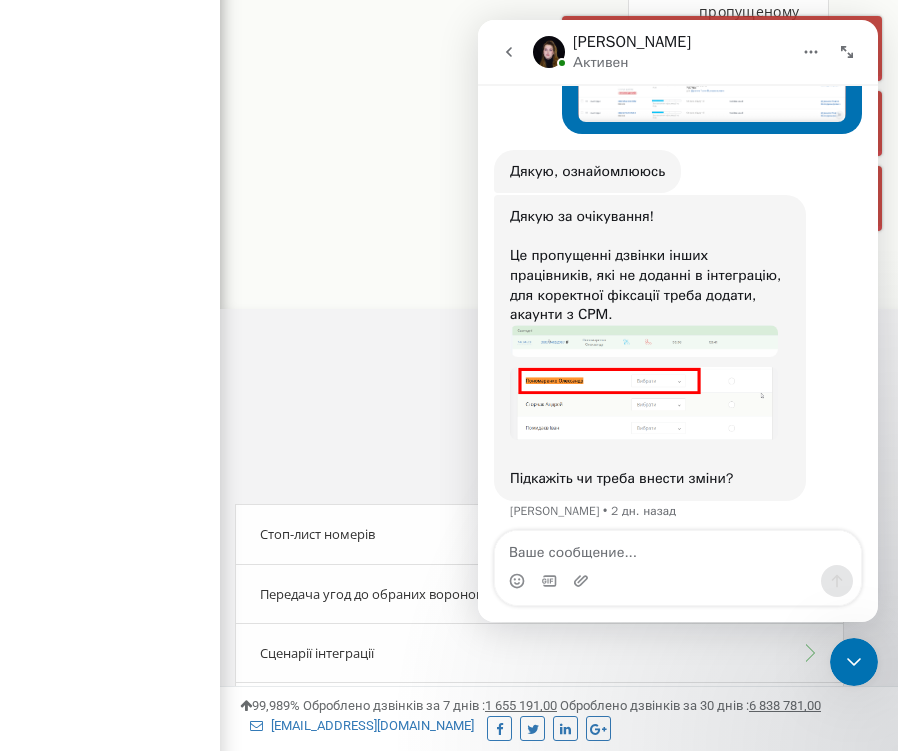 scroll, scrollTop: 875, scrollLeft: 0, axis: vertical 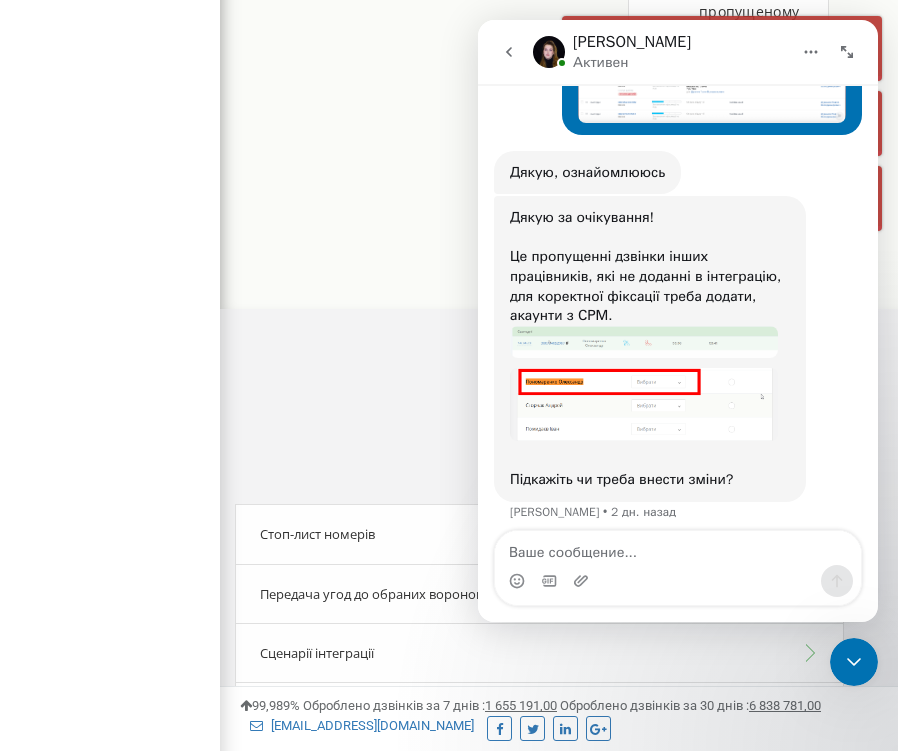 click at bounding box center [509, 52] 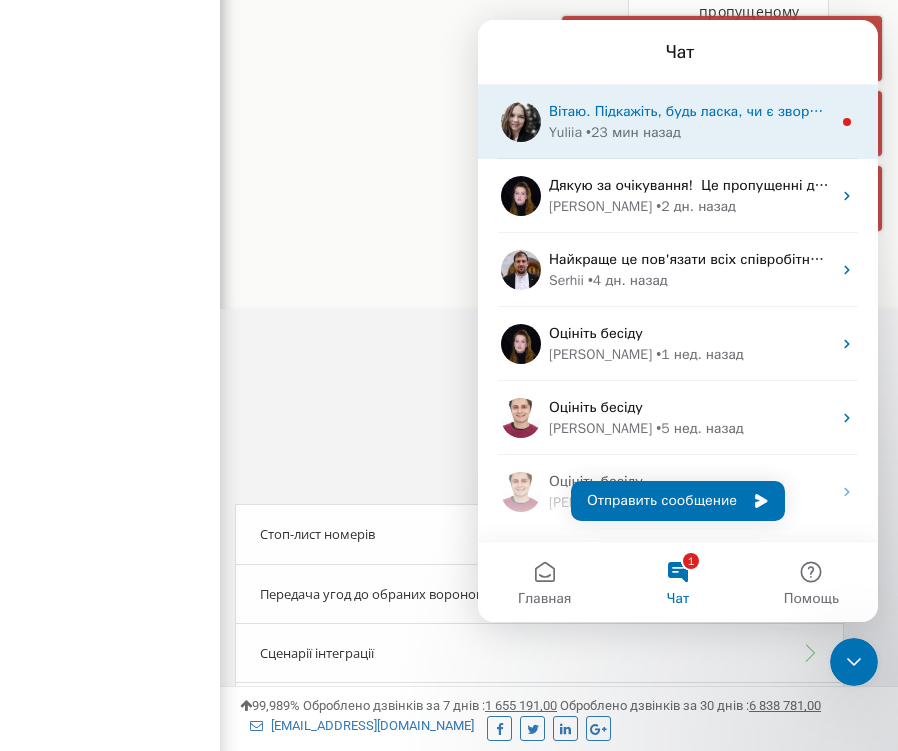 click on "•  23 мин назад" at bounding box center (633, 132) 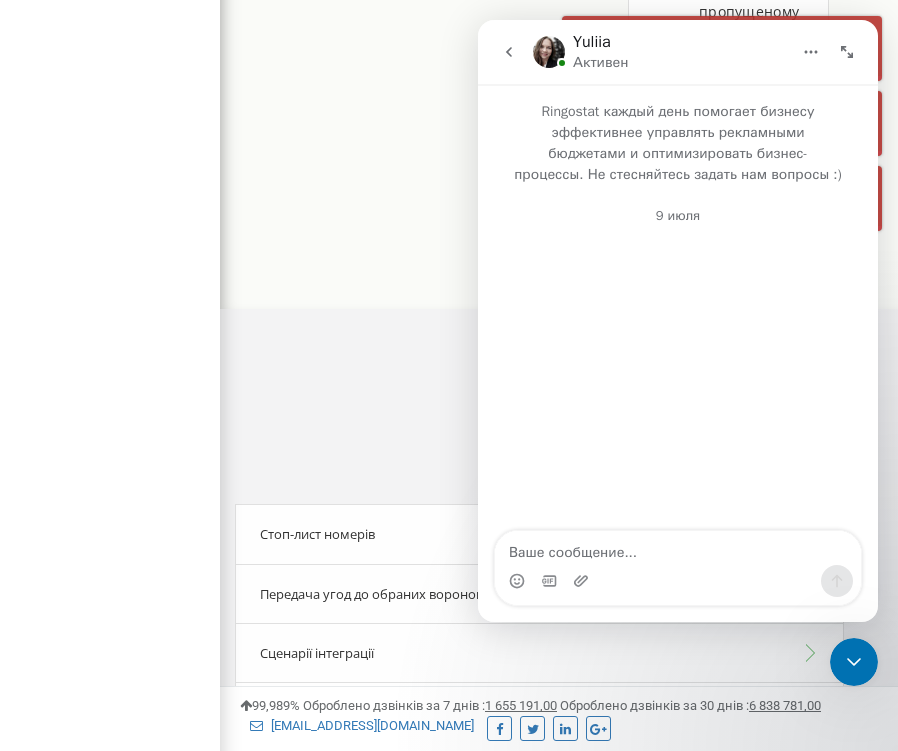 scroll, scrollTop: 952, scrollLeft: 0, axis: vertical 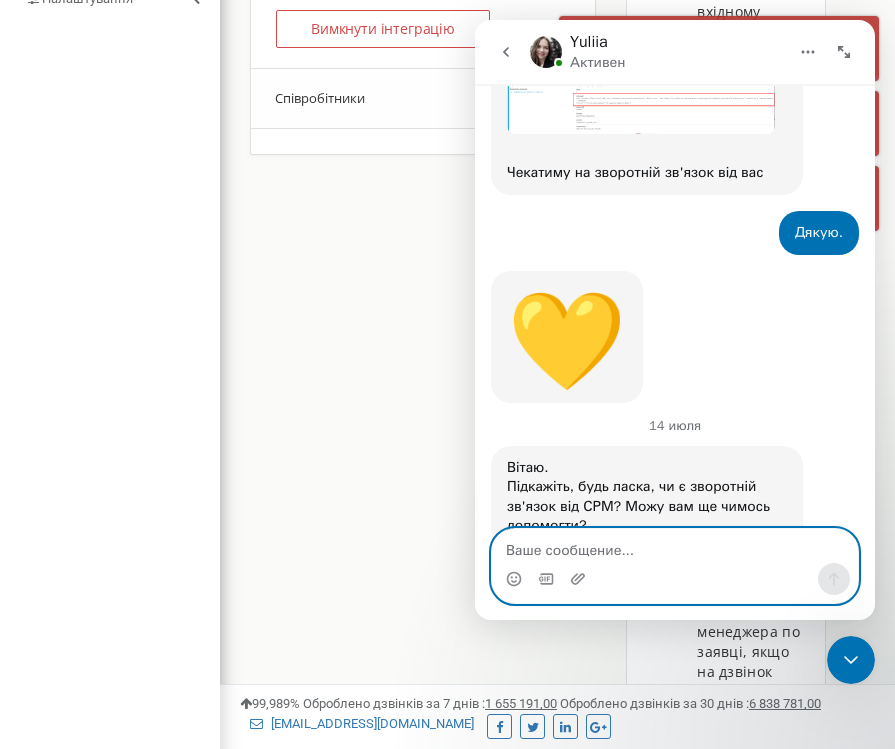 click at bounding box center [675, 546] 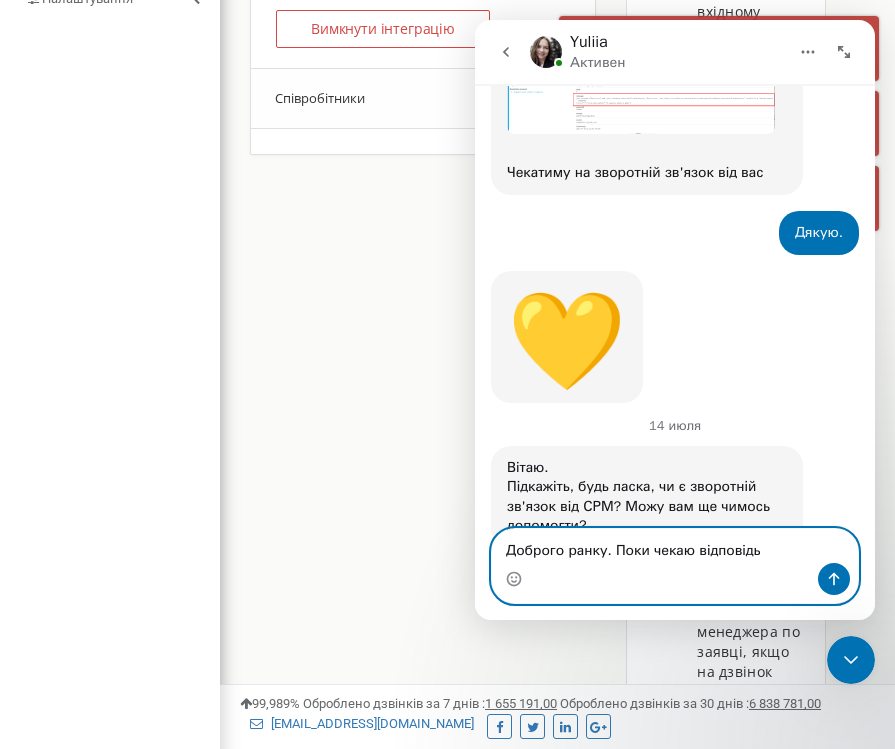 click on "Доброго ранку. Поки чекаю відповідь" at bounding box center [675, 546] 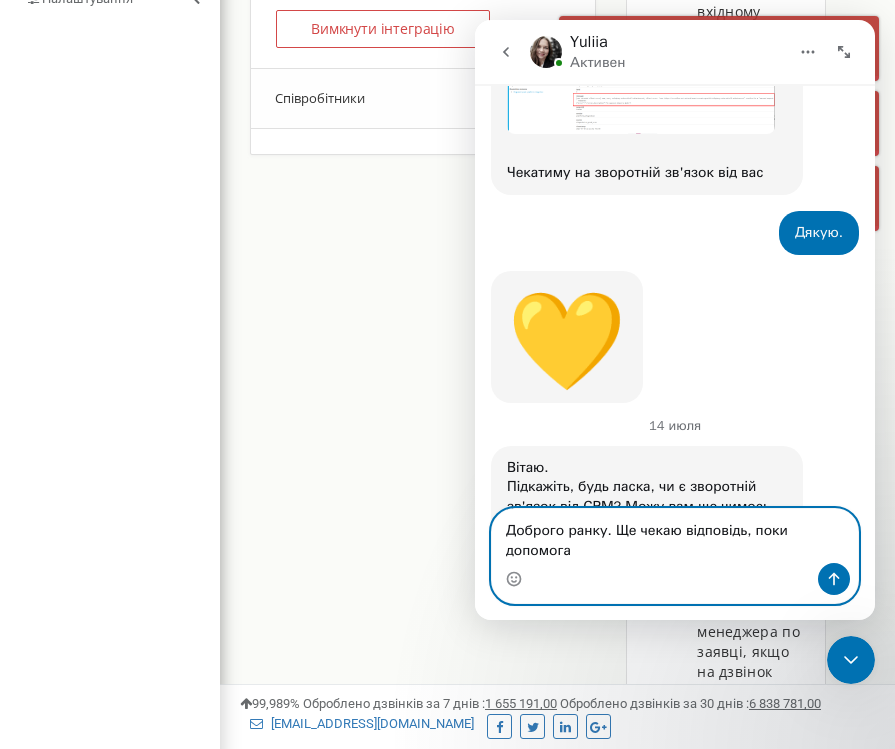 scroll, scrollTop: 4158, scrollLeft: 0, axis: vertical 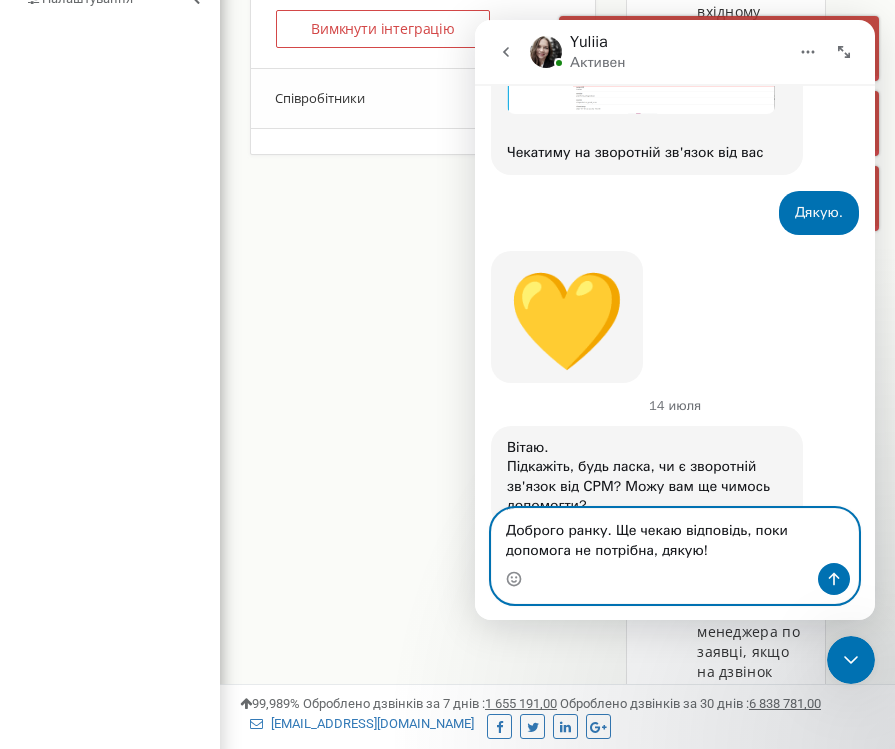 type on "Доброго ранку. Ще чекаю відповідь, поки допомога не потрібна, дякую!" 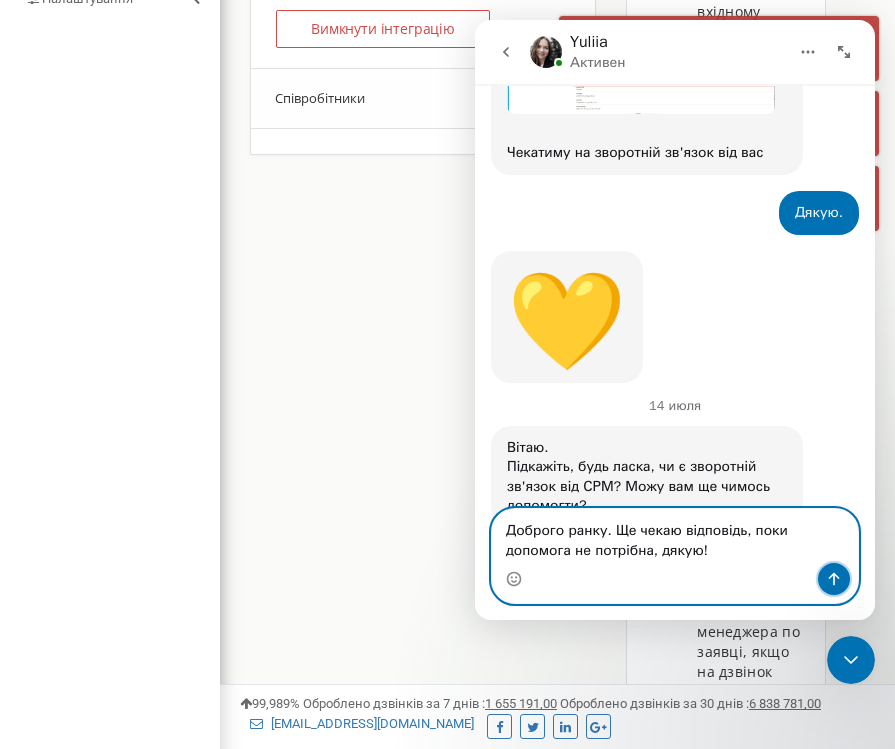 click 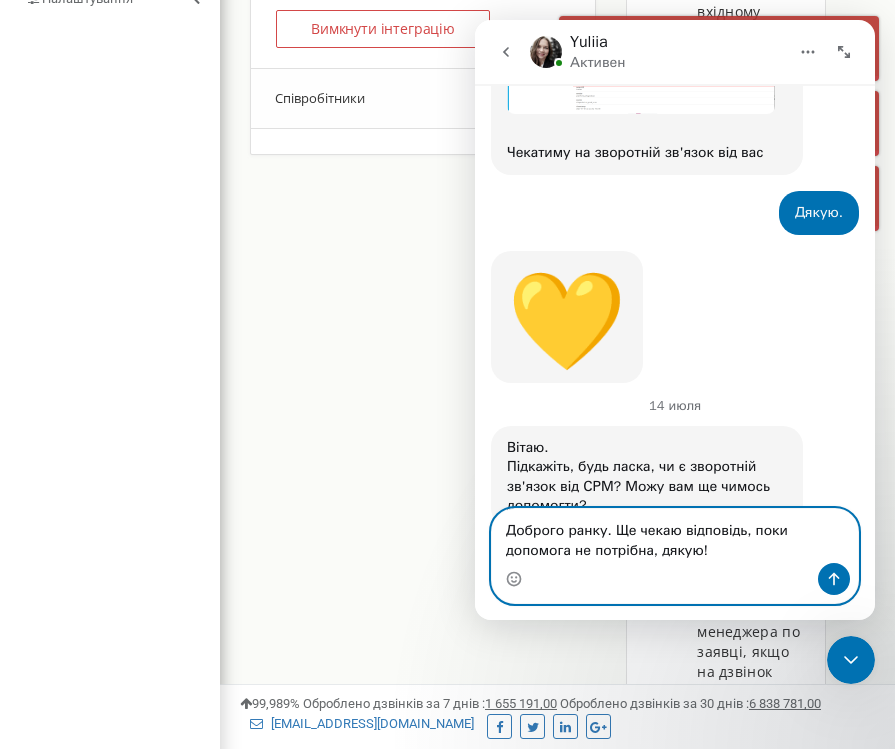 type 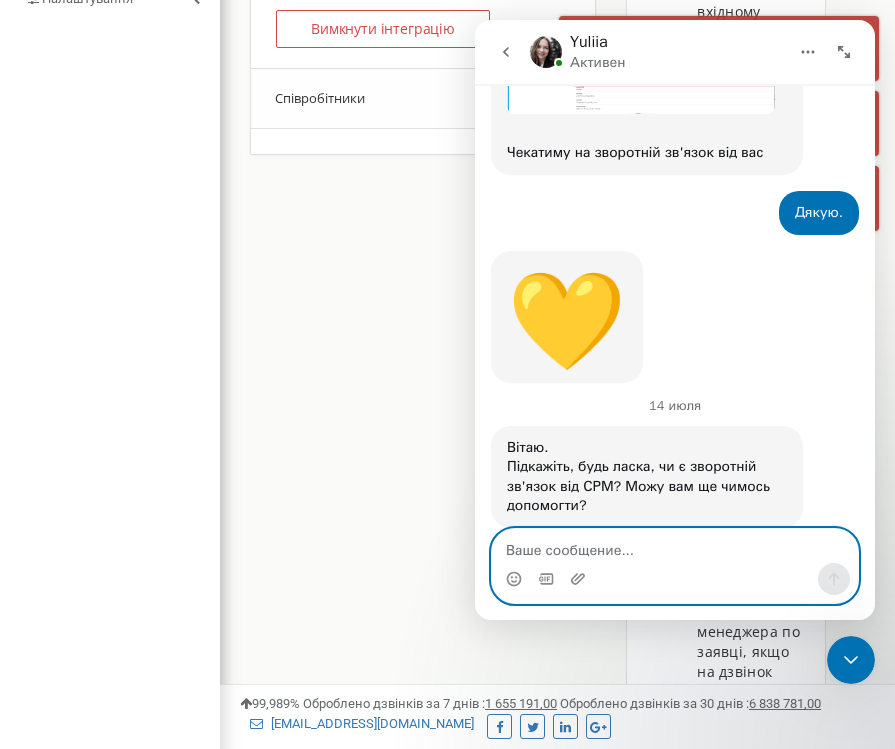 scroll, scrollTop: 4216, scrollLeft: 0, axis: vertical 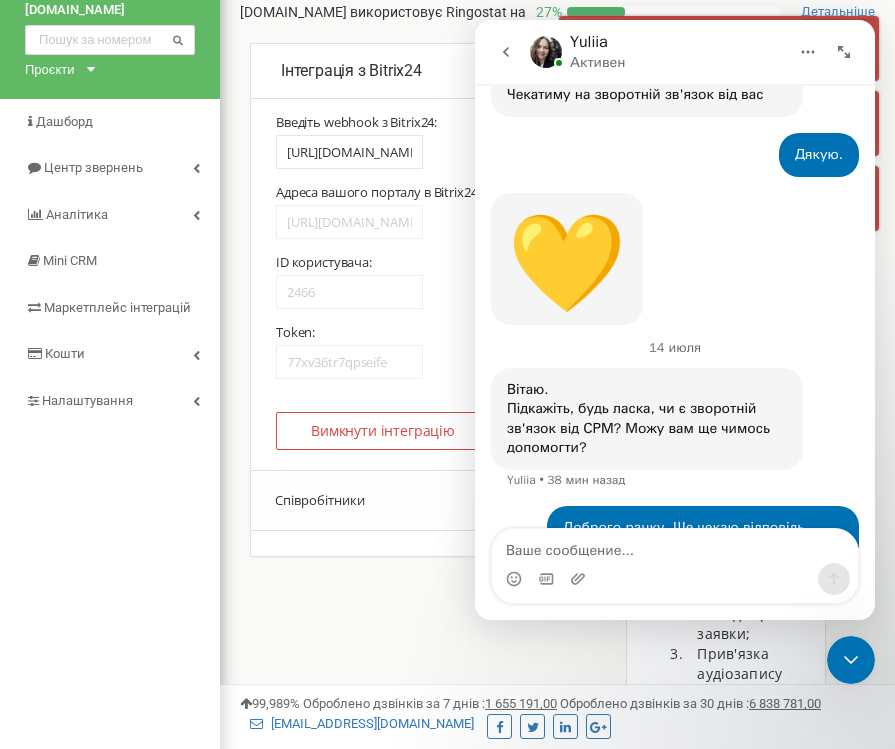 click at bounding box center (506, 52) 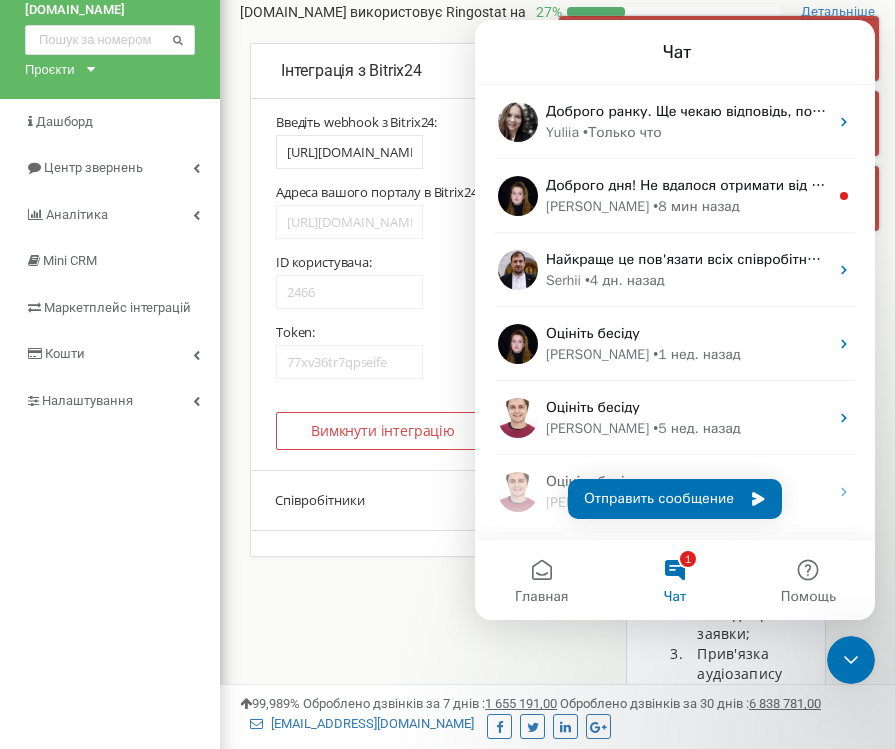 scroll, scrollTop: 0, scrollLeft: 0, axis: both 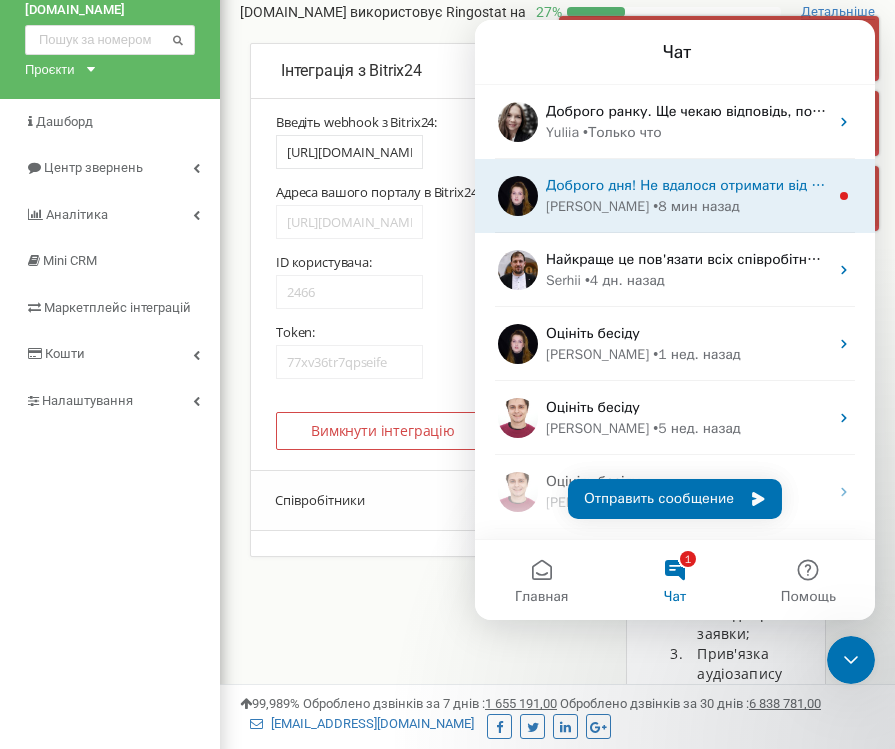click on "Доброго дня! ﻿Не вдалося отримати від вас відповіді щодо вашого запиту ﻿Підкажіть, будь ласка, чи для вас актуальний запит? [GEOGRAPHIC_DATA] •  8 мин назад" at bounding box center (675, 196) 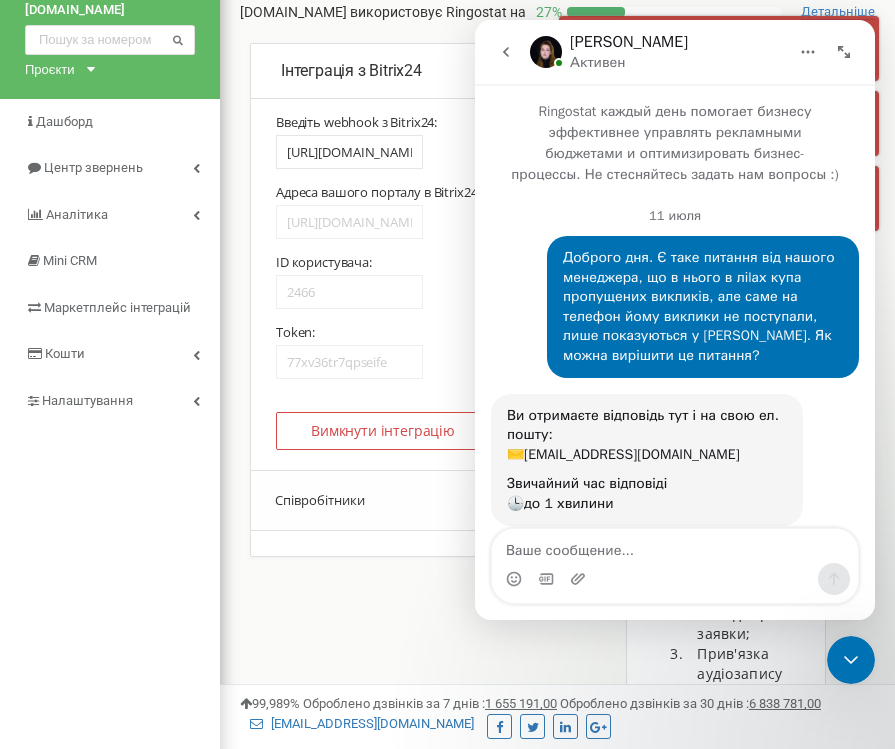 scroll, scrollTop: 294, scrollLeft: 0, axis: vertical 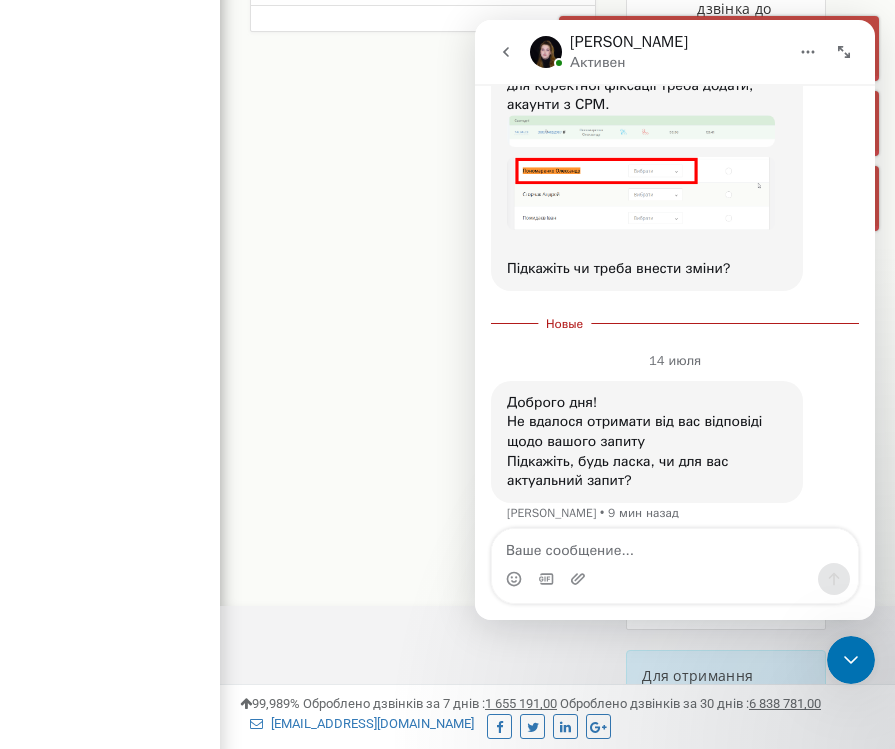 click at bounding box center (675, 546) 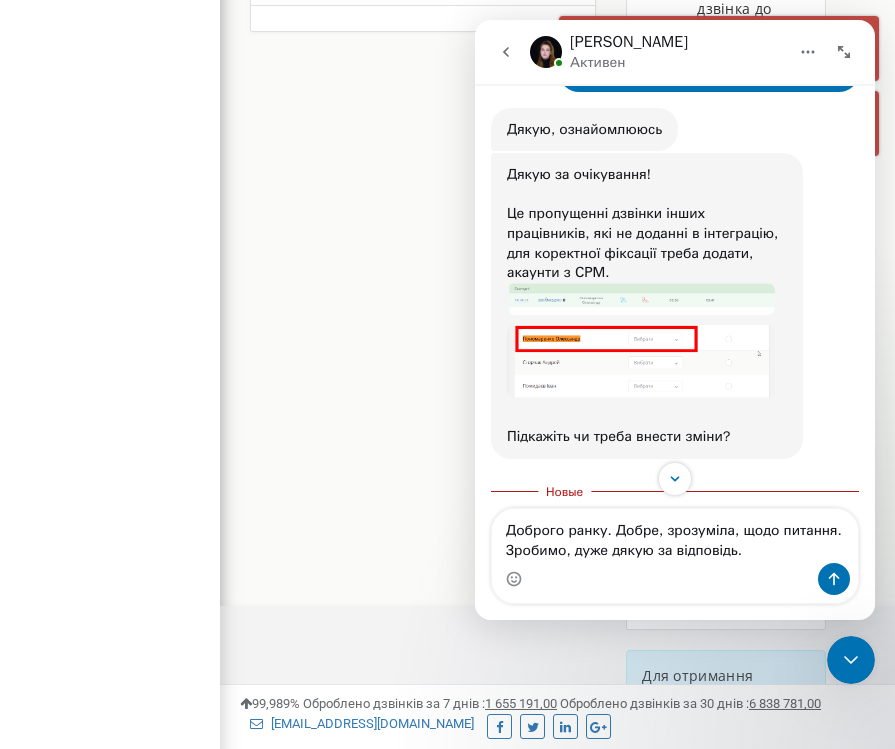 scroll, scrollTop: 998, scrollLeft: 0, axis: vertical 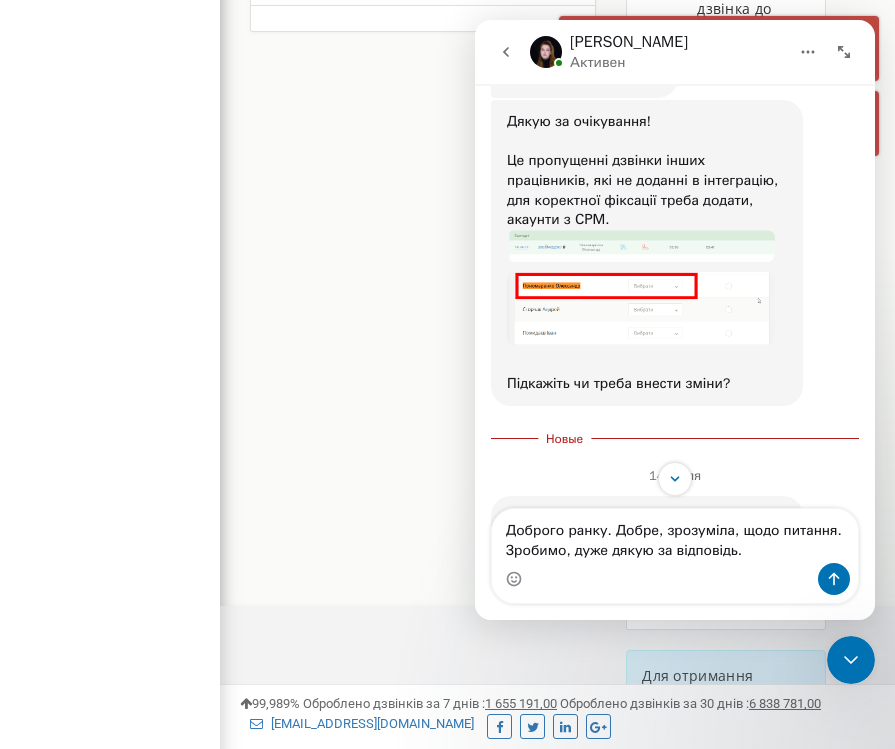 type on "Доброго ранку. Добре, зрозуміла, щодо питання. Зробимо, дуже дякую за відповідь." 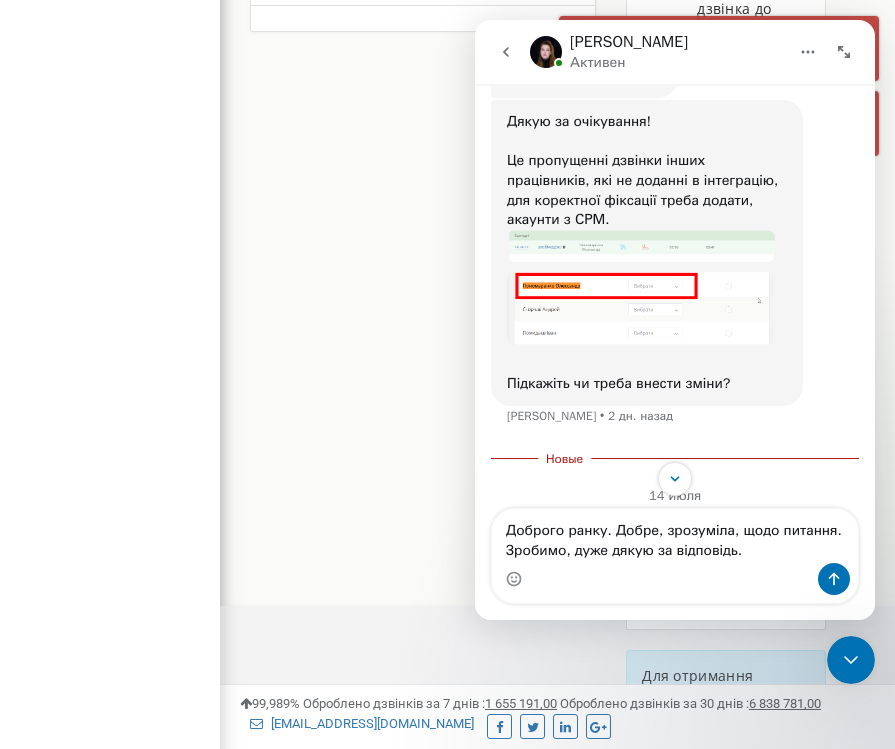 click at bounding box center [641, 308] 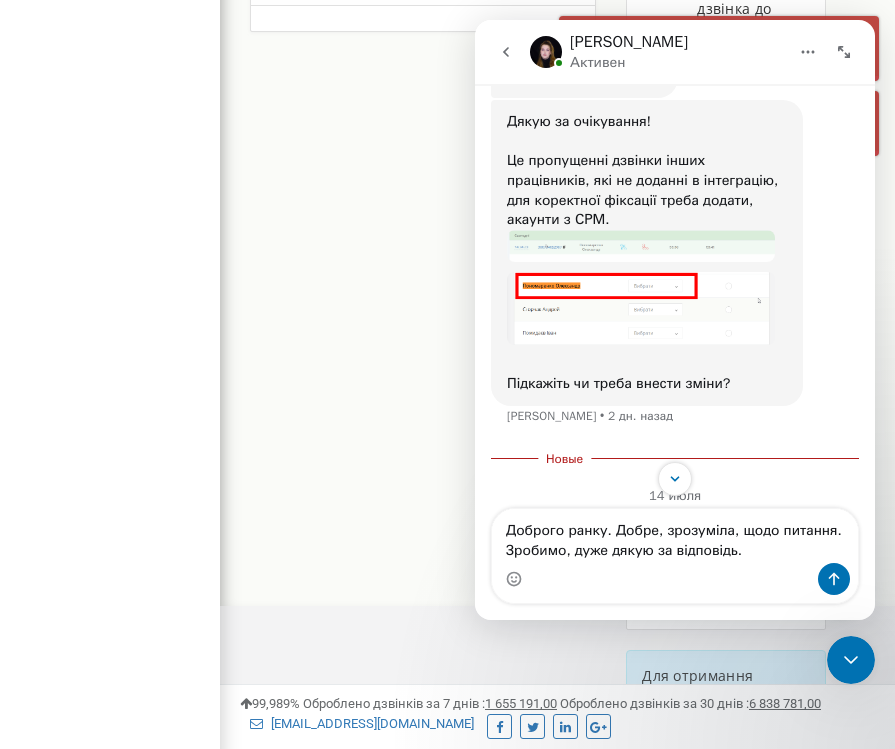 scroll, scrollTop: 0, scrollLeft: 0, axis: both 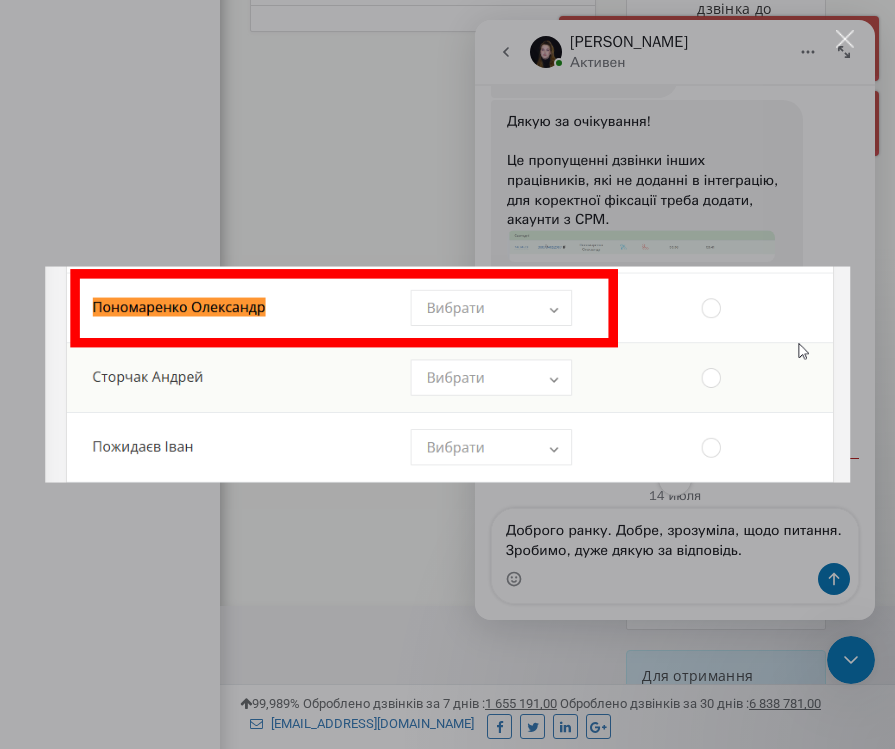 click at bounding box center (845, 39) 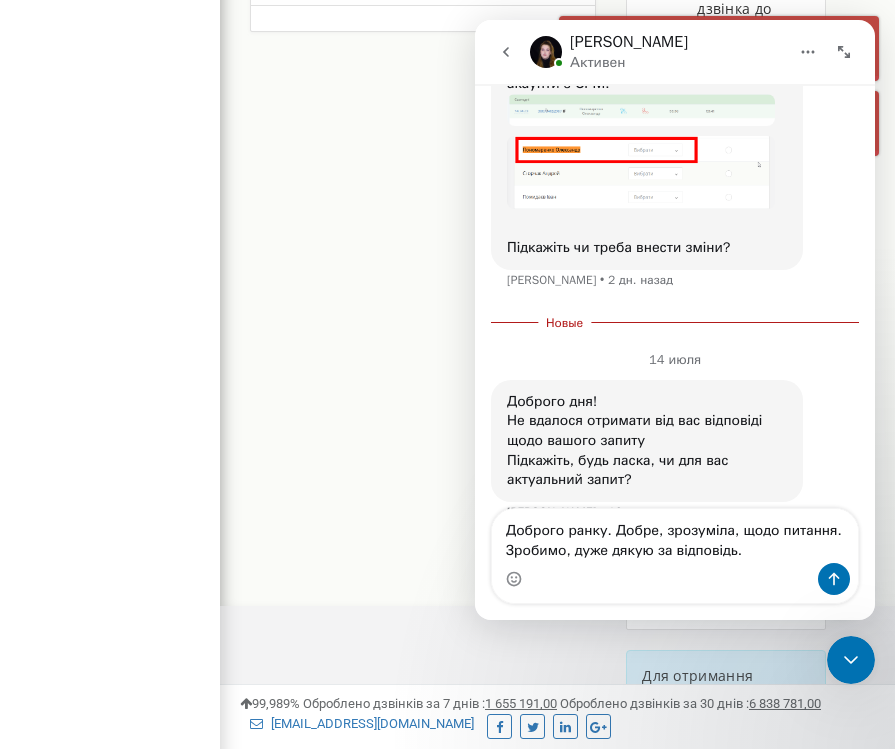 scroll, scrollTop: 1128, scrollLeft: 0, axis: vertical 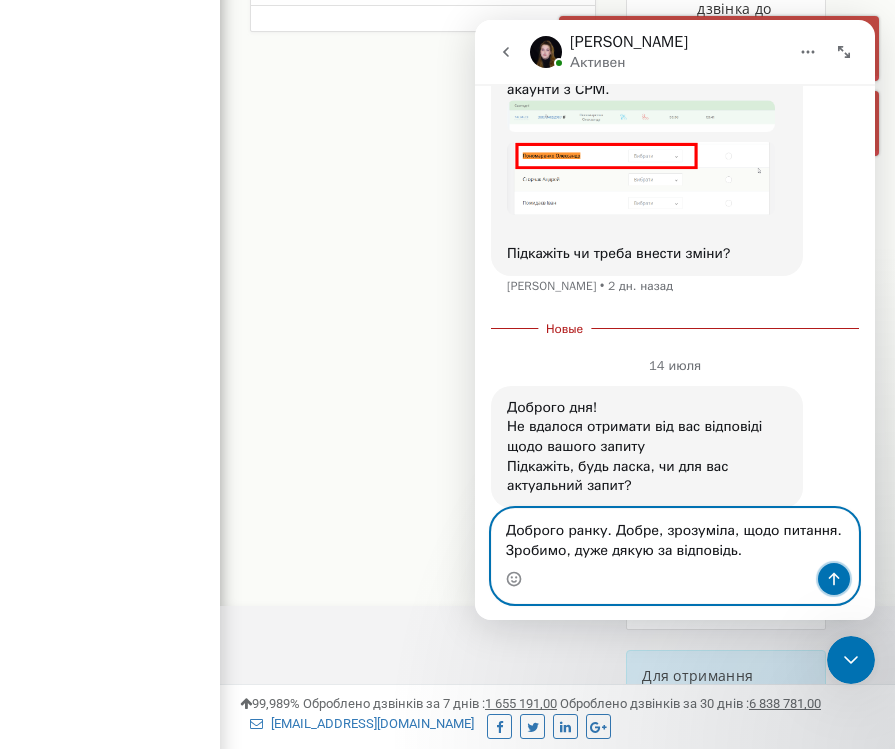 click at bounding box center (834, 579) 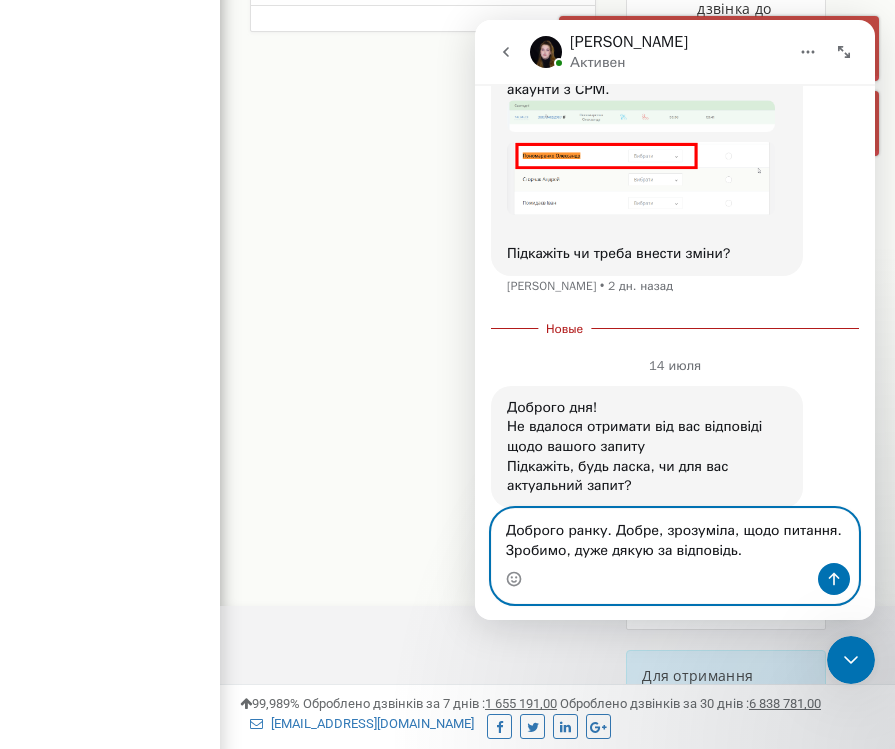 type 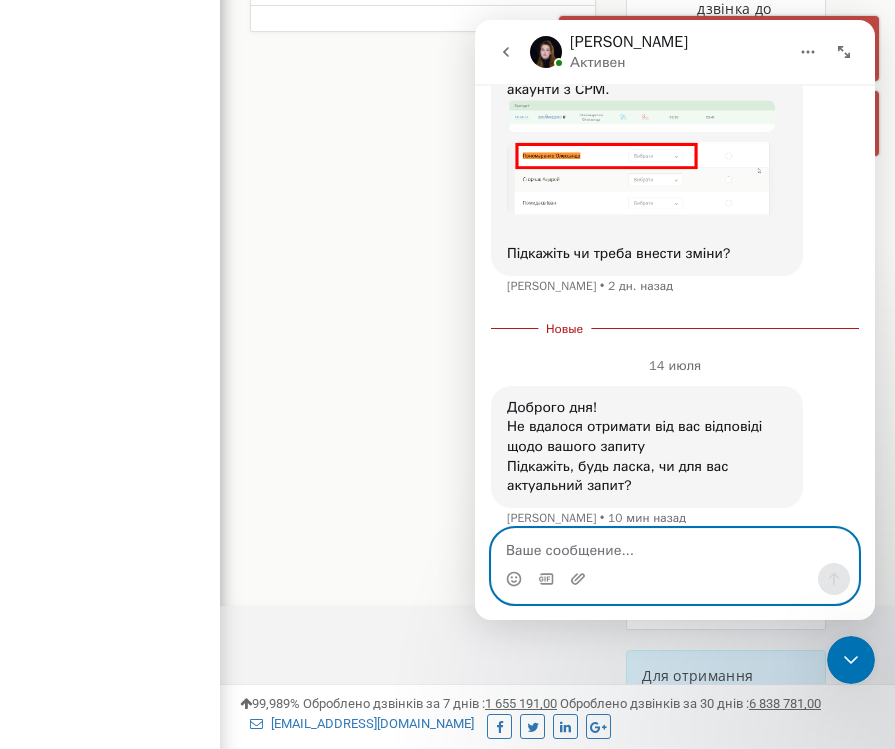 scroll, scrollTop: 423, scrollLeft: 0, axis: vertical 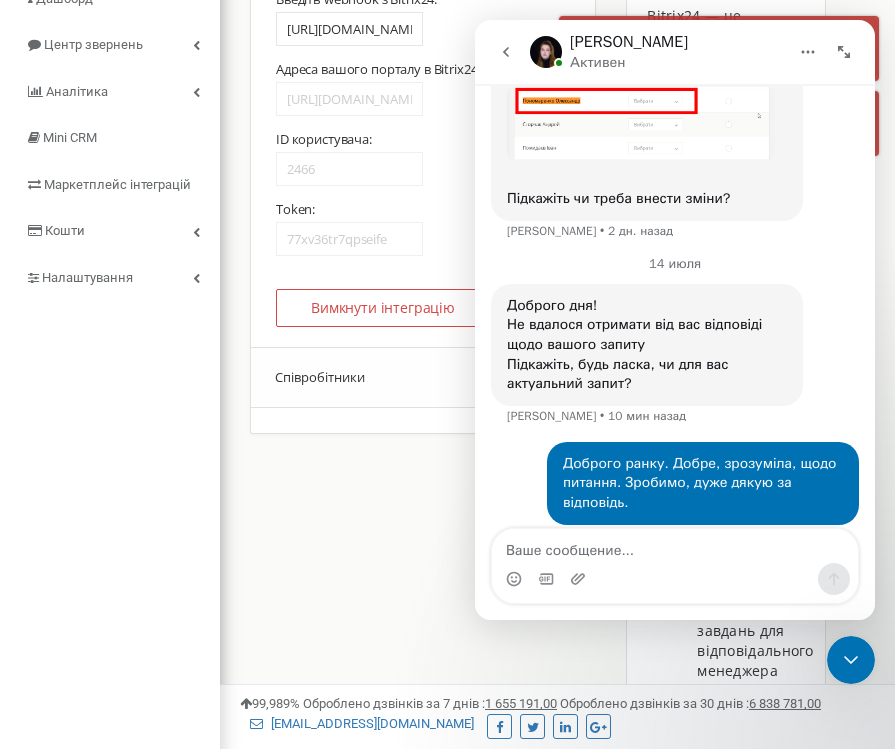 click 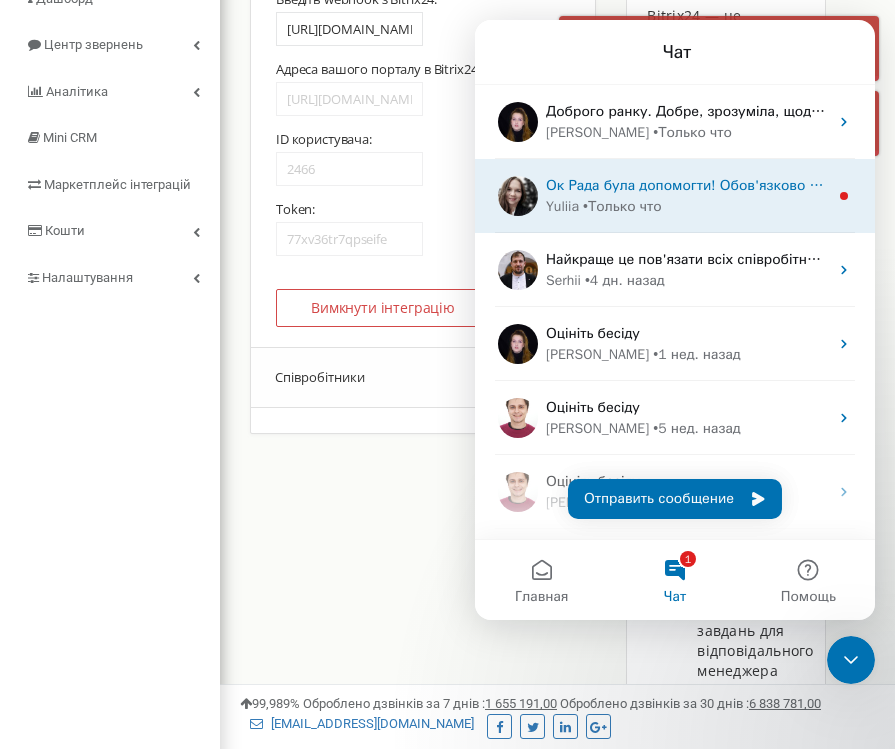click on "Ок Рада була допомогти! Обов'язково звертайтеся, якщо виникнуть питання! 😉 have a good day" at bounding box center (870, 185) 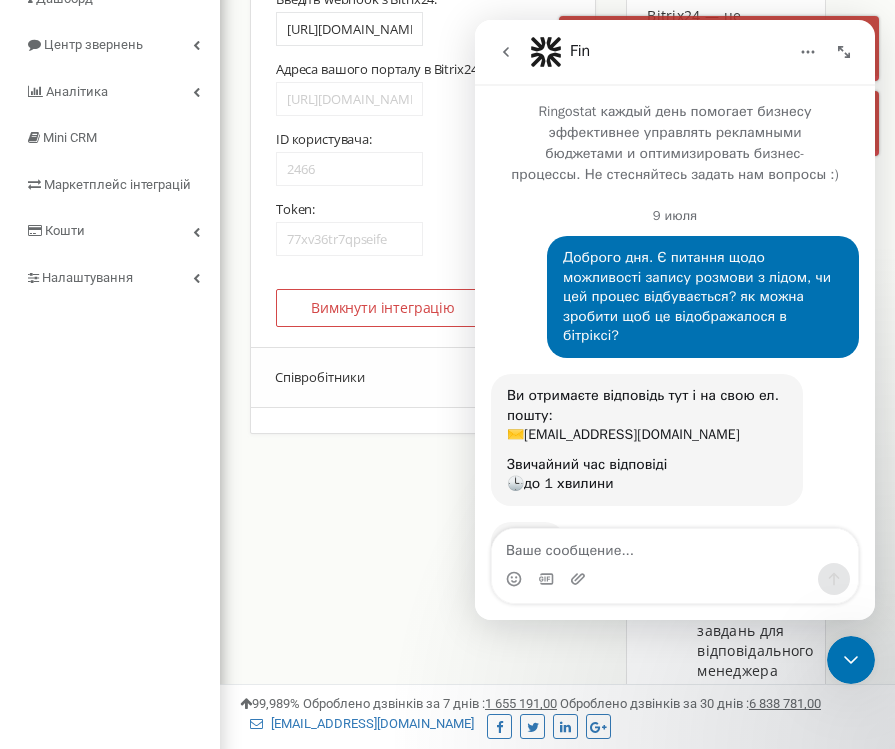 scroll, scrollTop: 377, scrollLeft: 0, axis: vertical 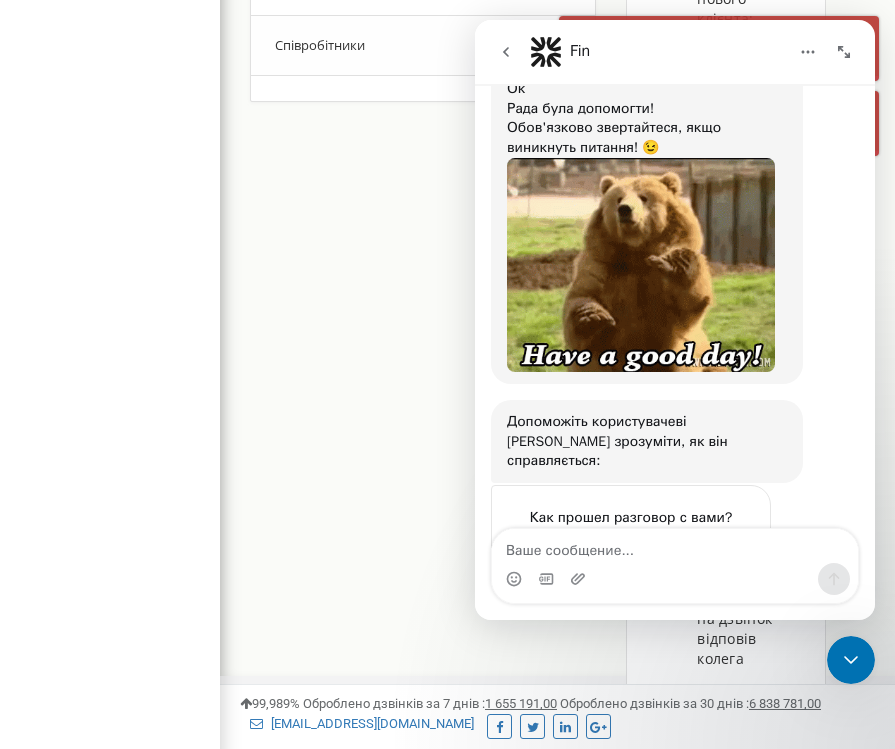 click at bounding box center [725, 558] 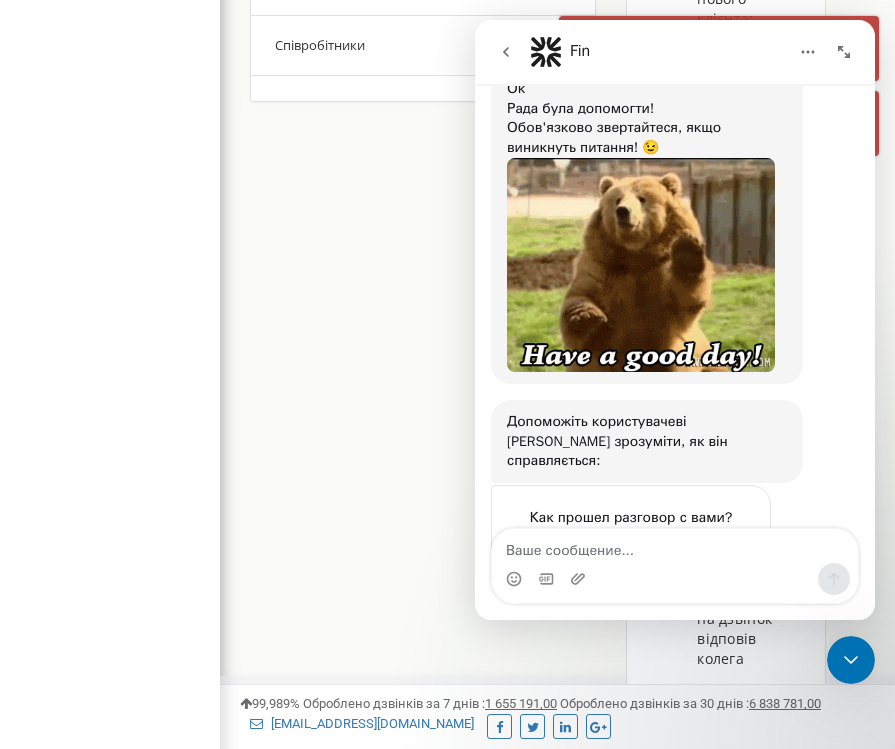 scroll, scrollTop: 4778, scrollLeft: 0, axis: vertical 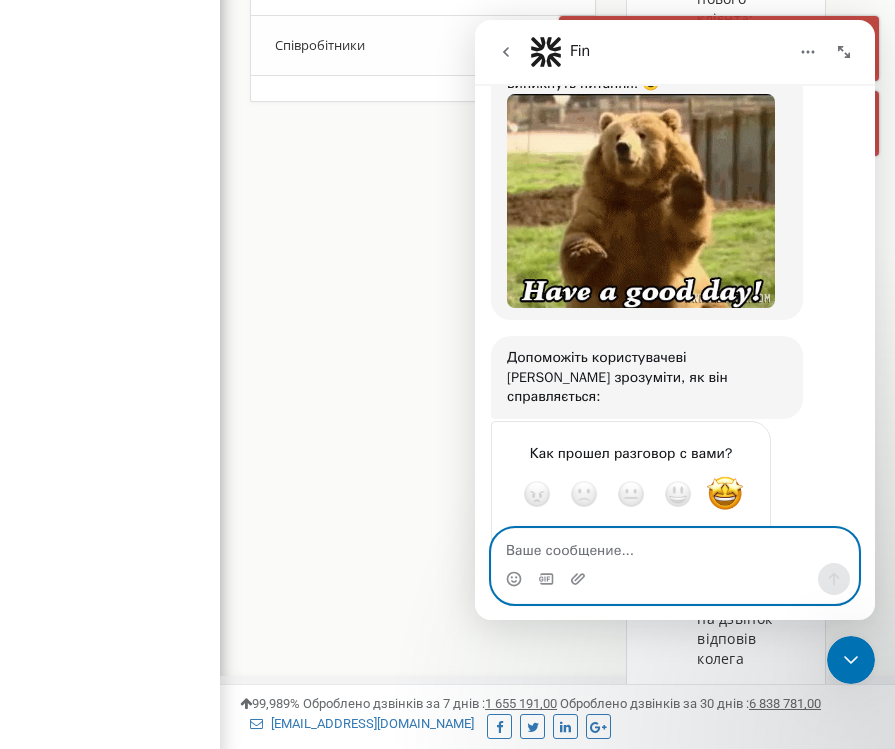 click at bounding box center [675, 546] 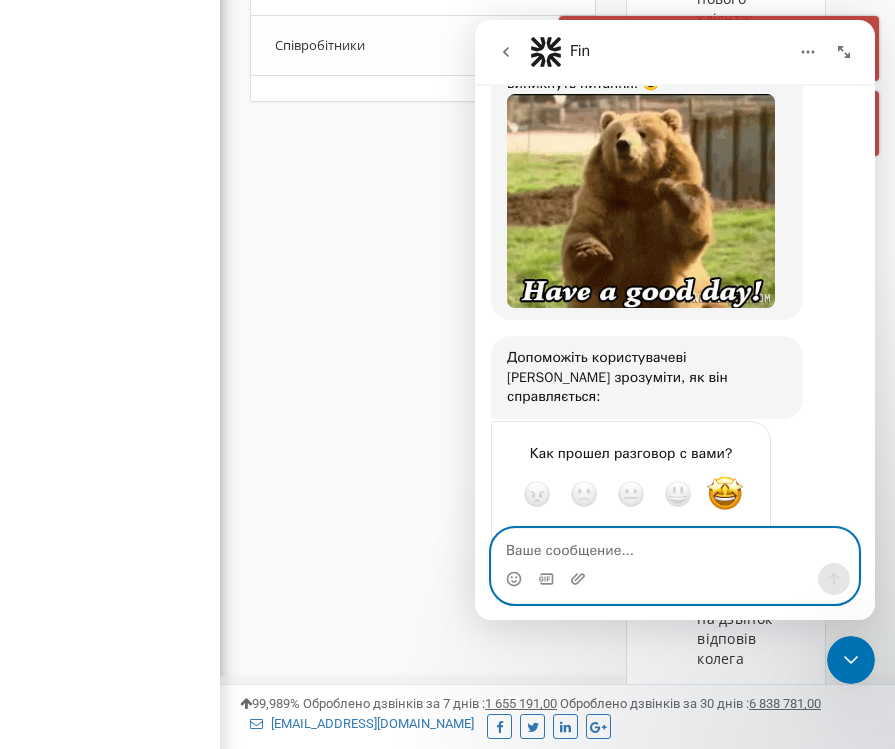type on "[PERSON_NAME]" 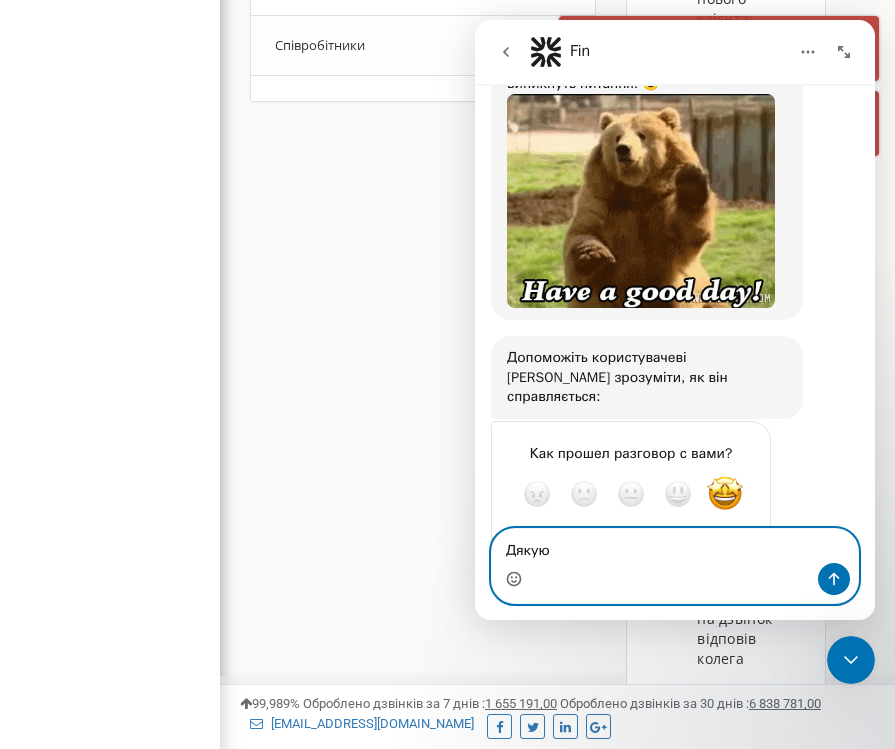 click 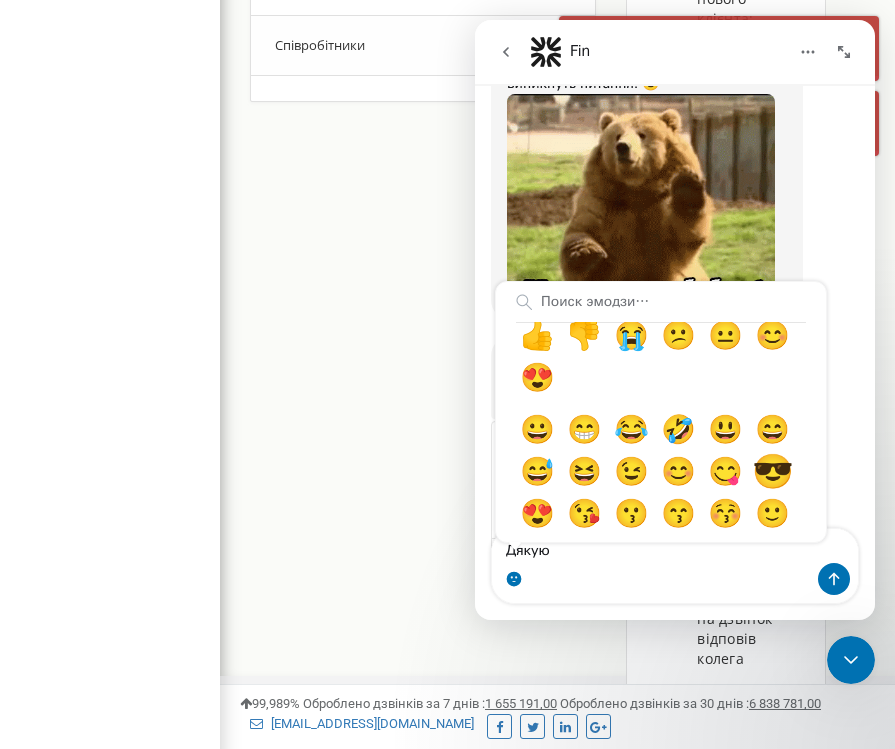 scroll, scrollTop: 37, scrollLeft: 0, axis: vertical 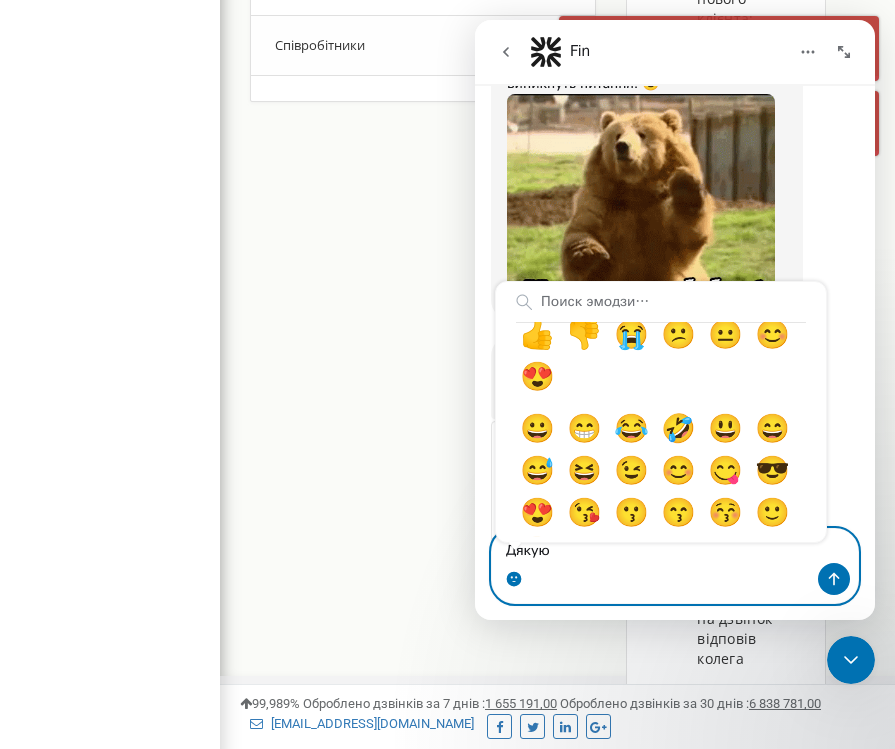 type on "Дякую 🤗" 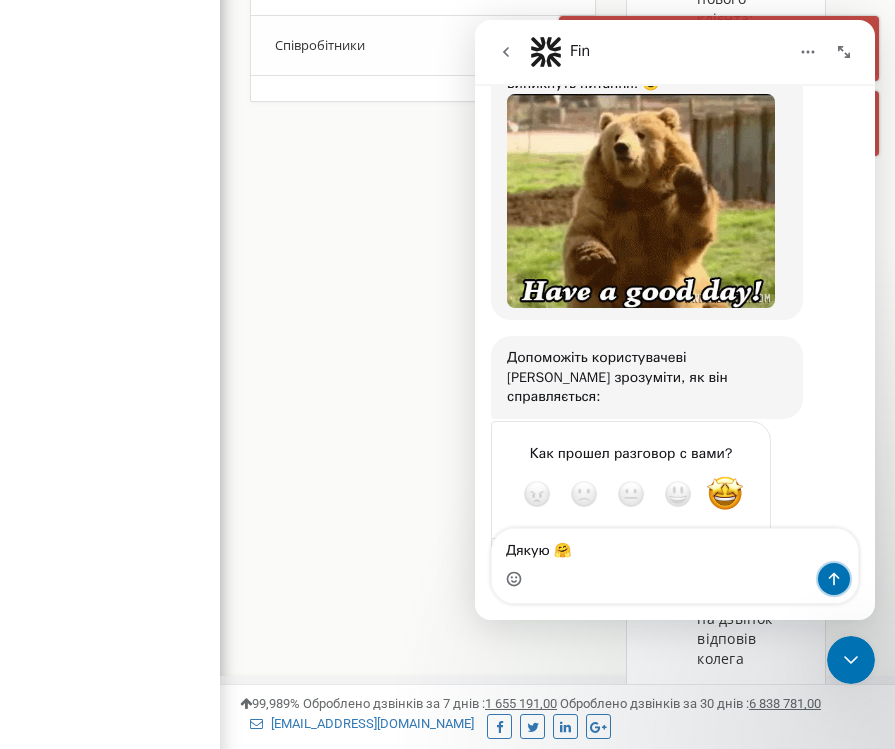 click 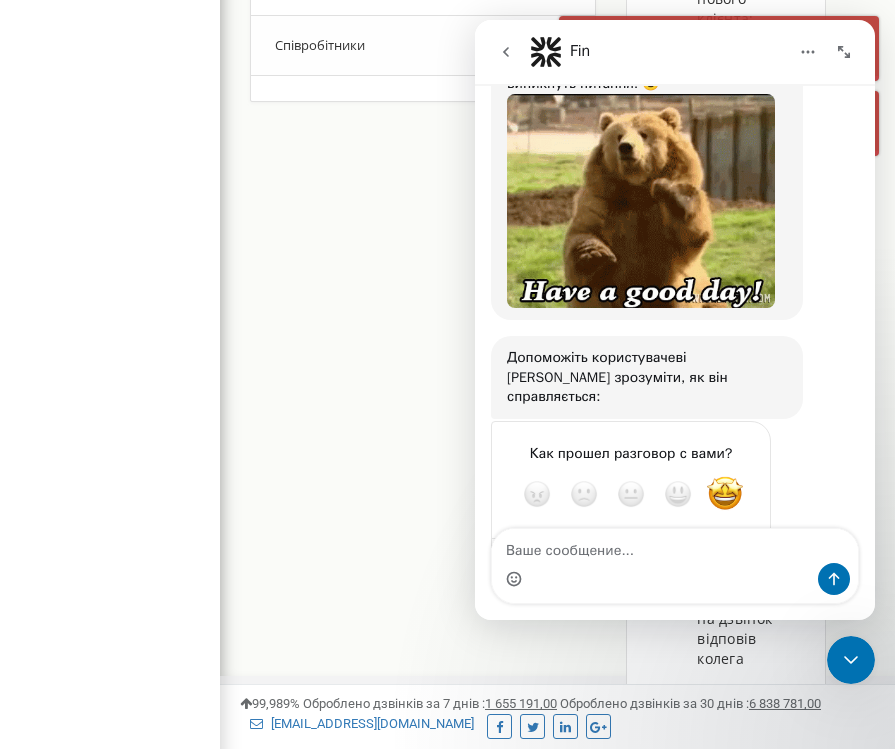 scroll, scrollTop: 4837, scrollLeft: 0, axis: vertical 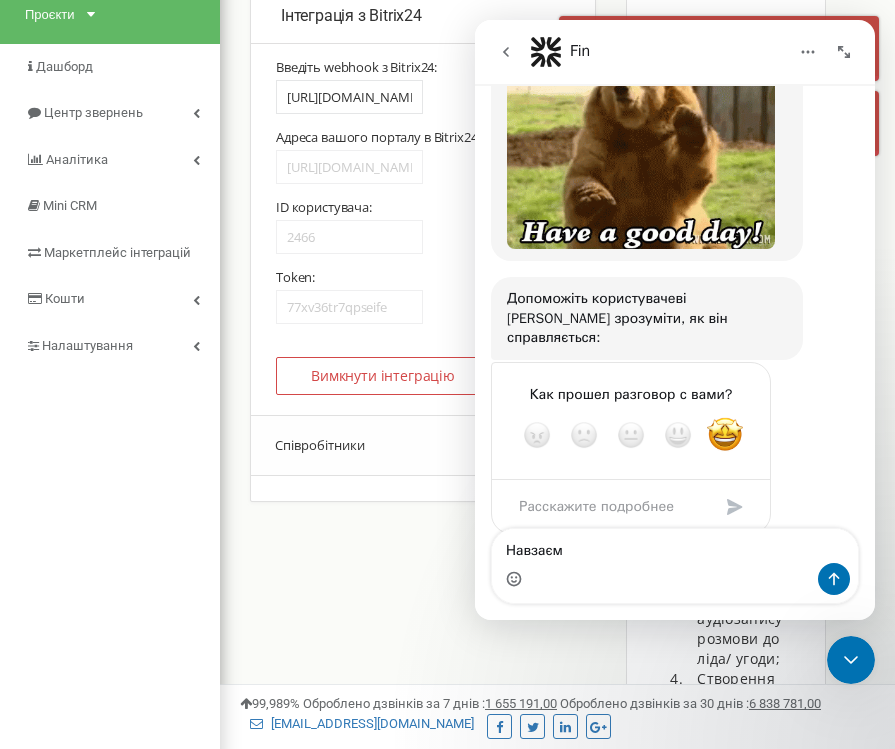 type on "Навзаєм!" 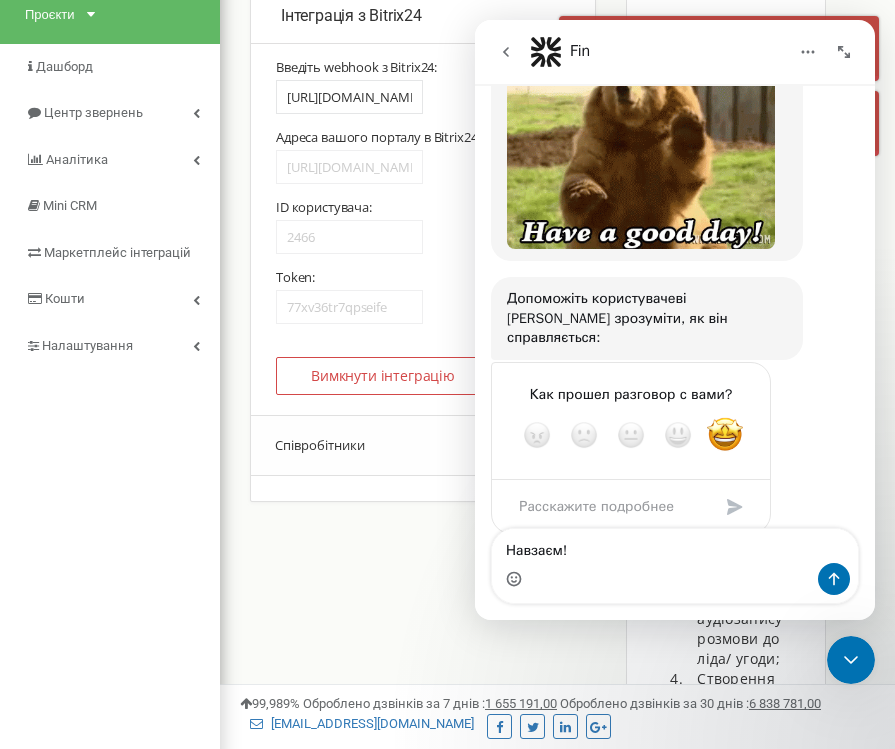 type 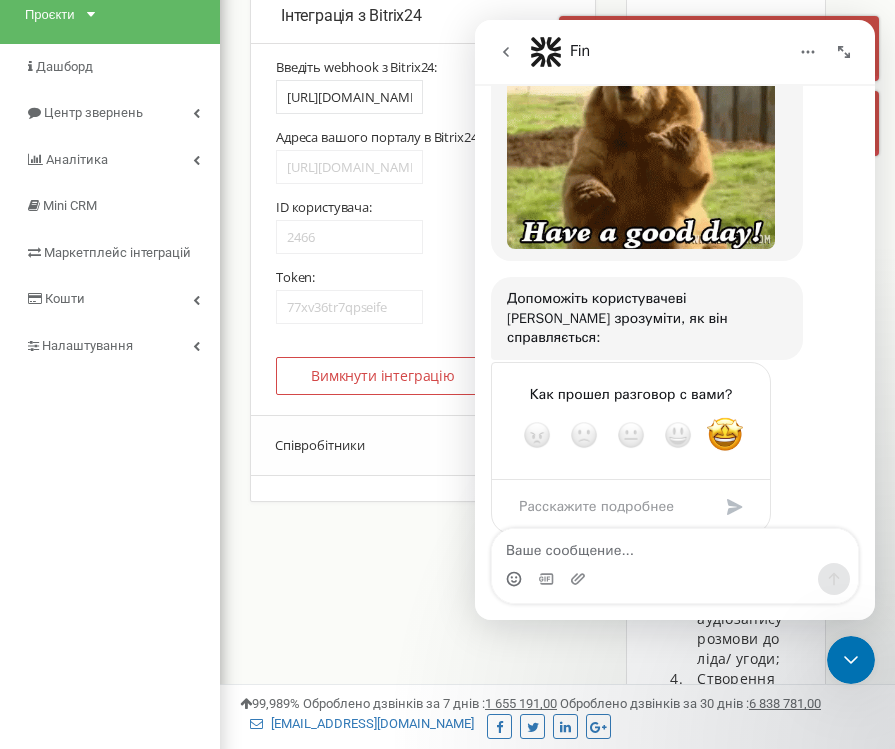 scroll, scrollTop: 4882, scrollLeft: 0, axis: vertical 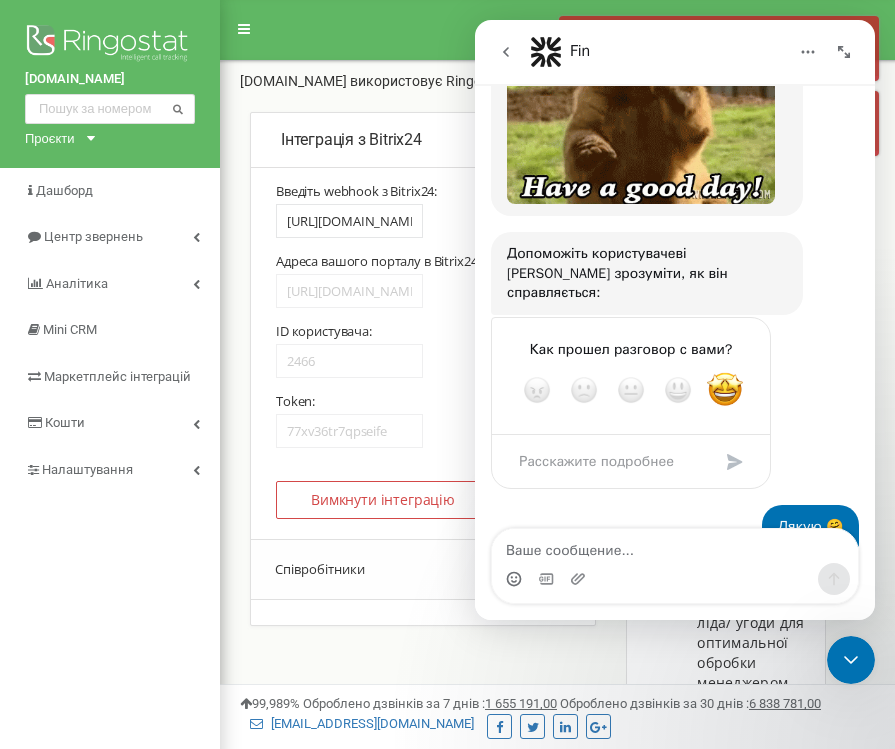 click 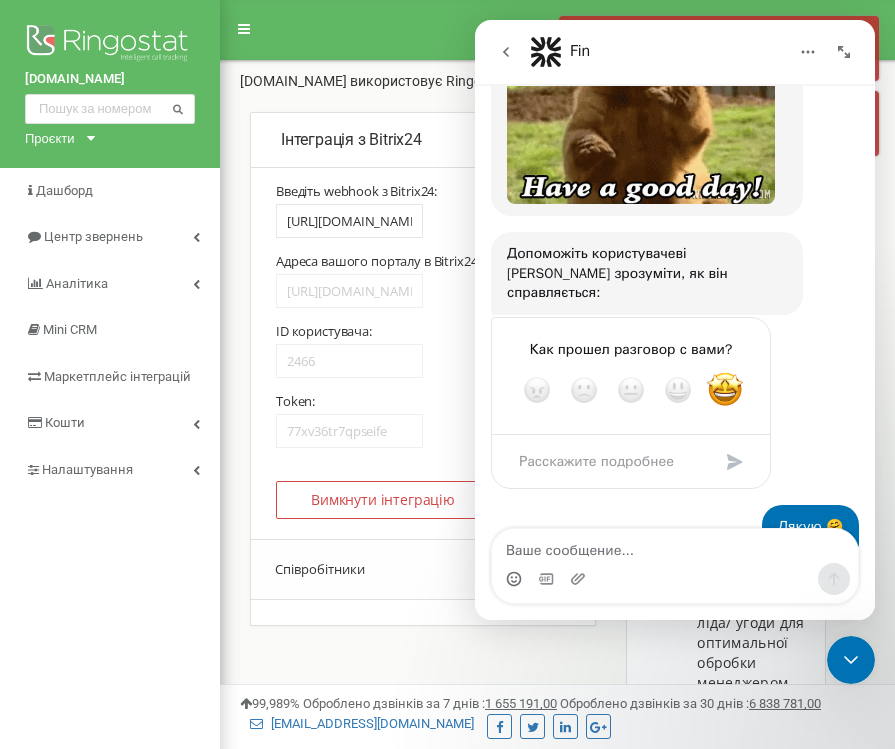 scroll, scrollTop: 0, scrollLeft: 0, axis: both 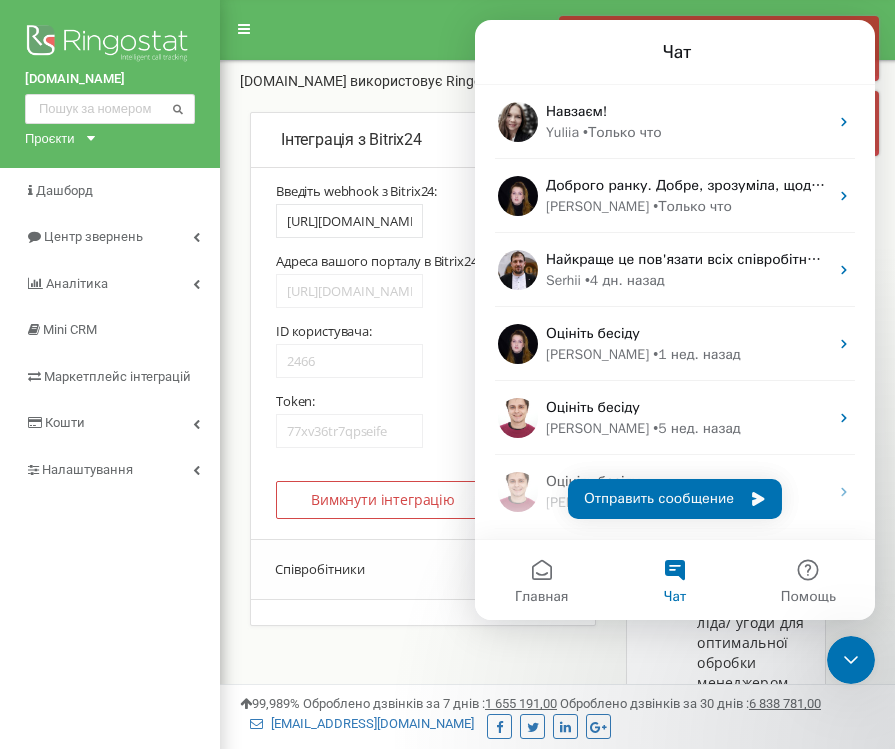 click at bounding box center (851, 660) 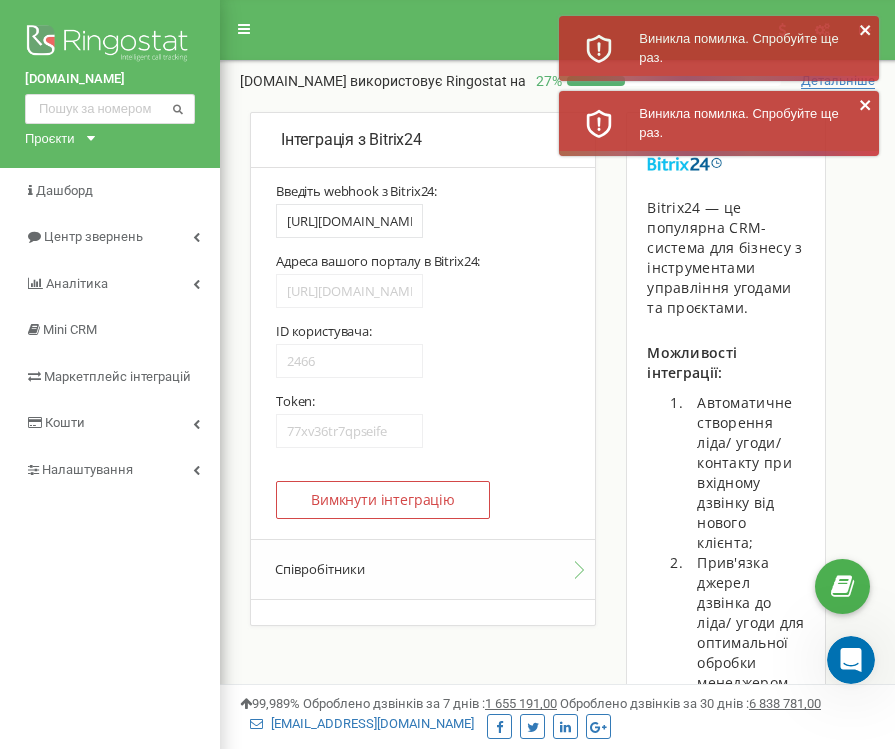 scroll, scrollTop: 0, scrollLeft: 0, axis: both 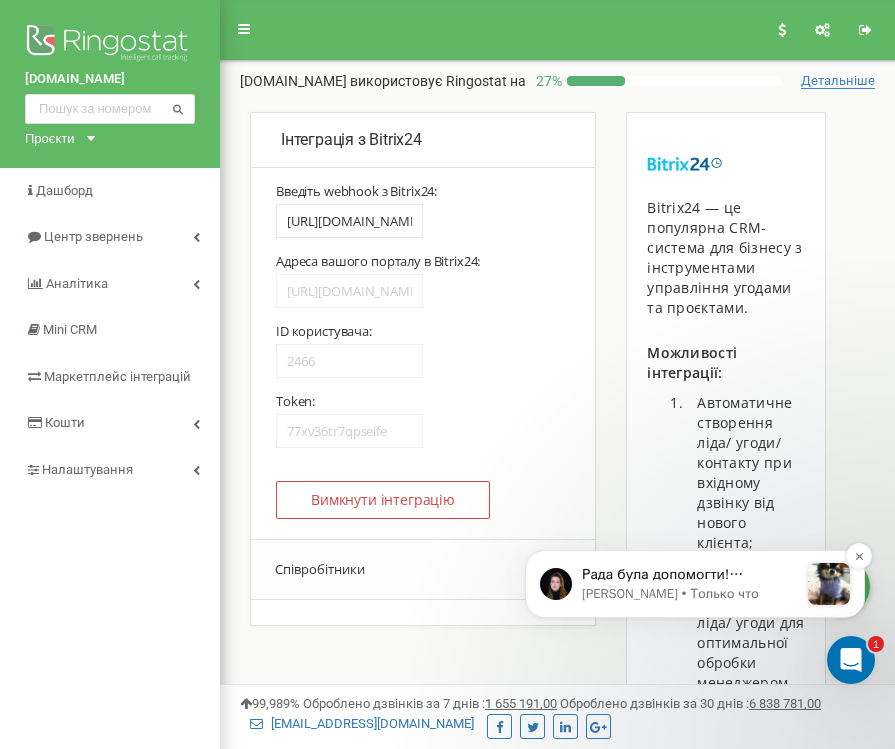 click on "[PERSON_NAME] • Только что" at bounding box center (690, 594) 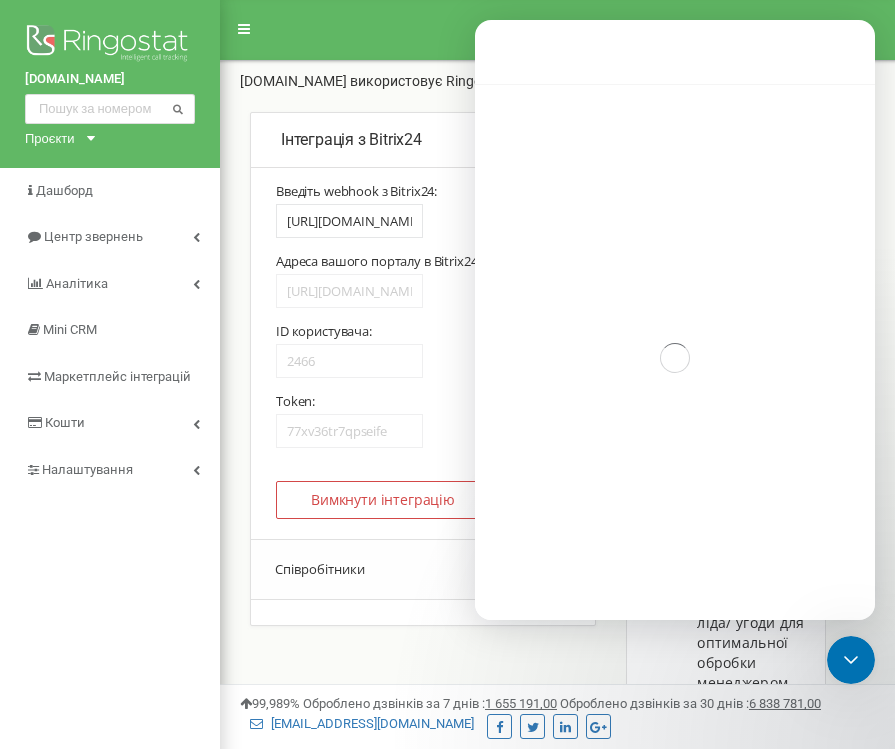 scroll, scrollTop: 185, scrollLeft: 0, axis: vertical 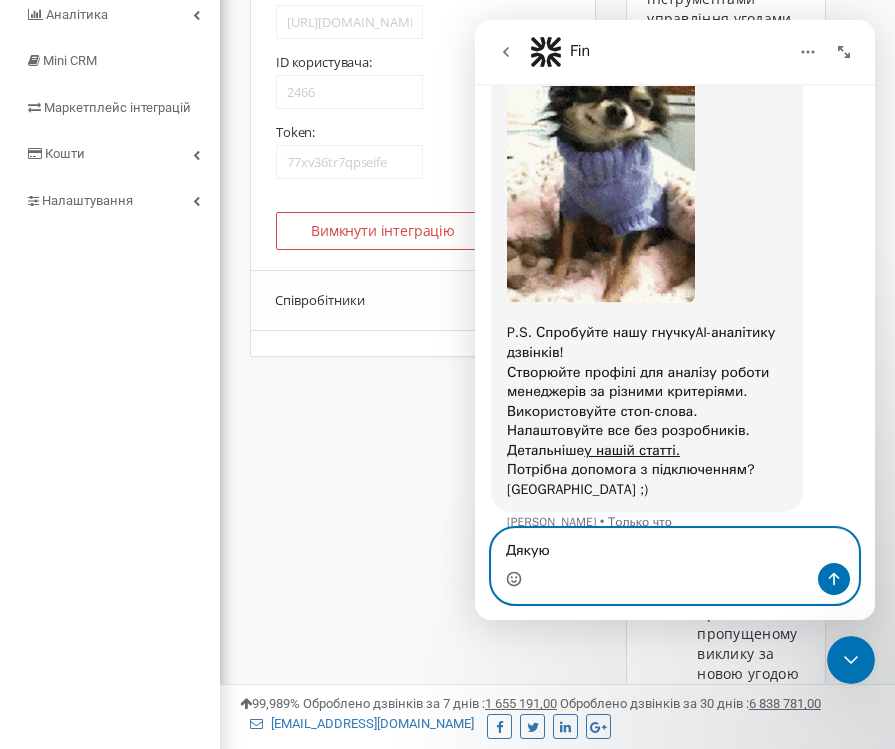 click 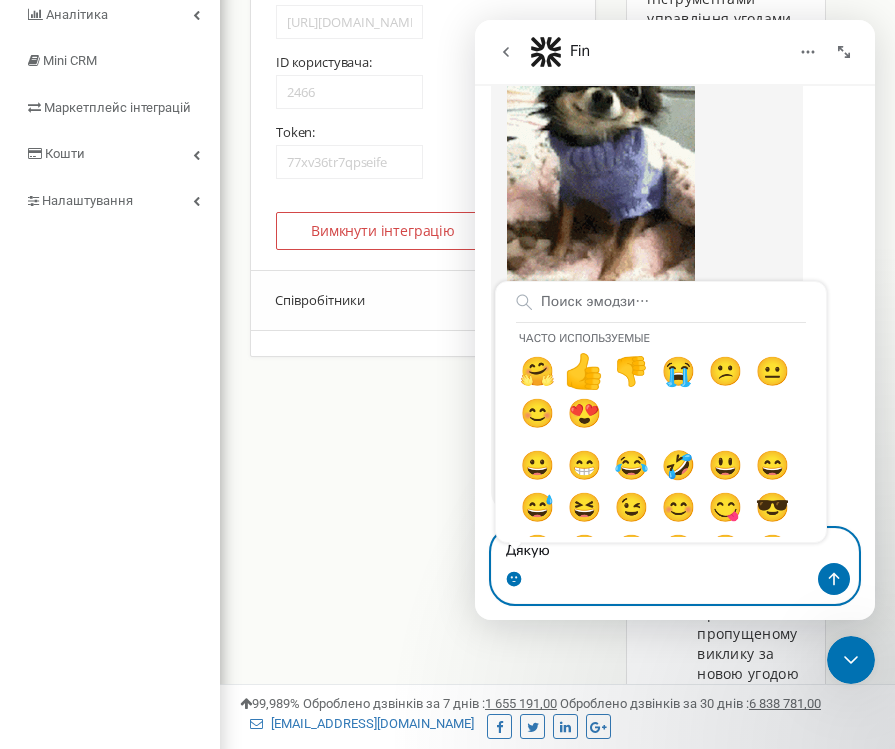 type on "Дякую 🤗" 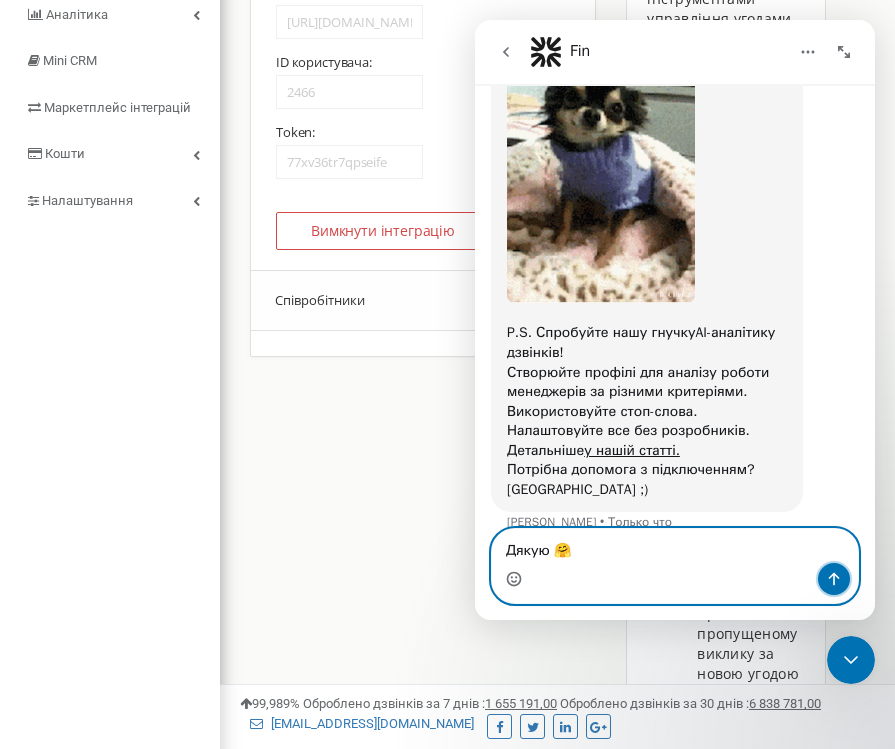 click at bounding box center (834, 579) 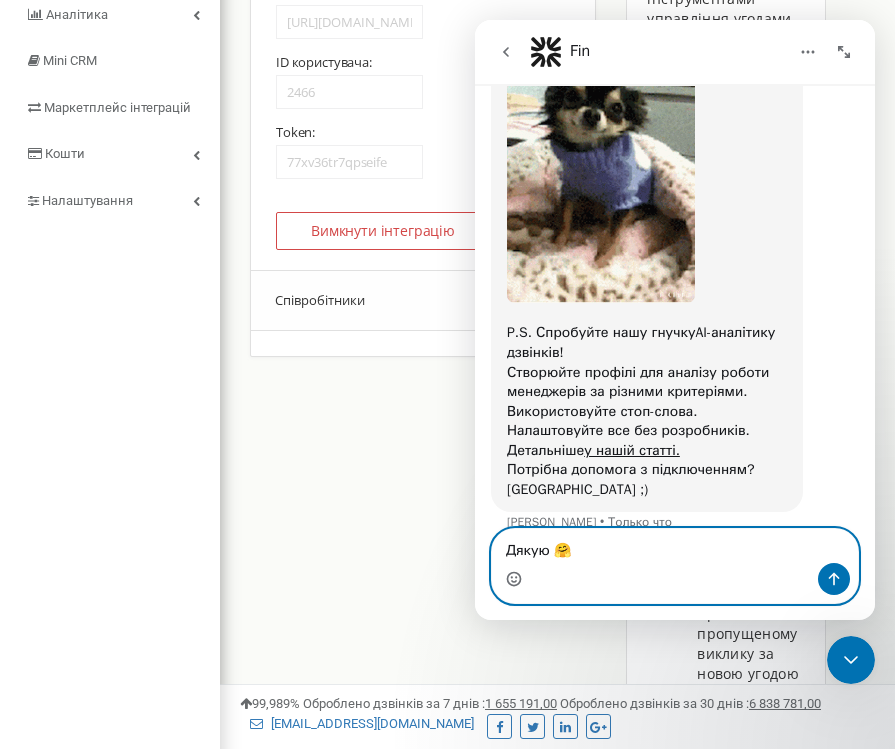 type 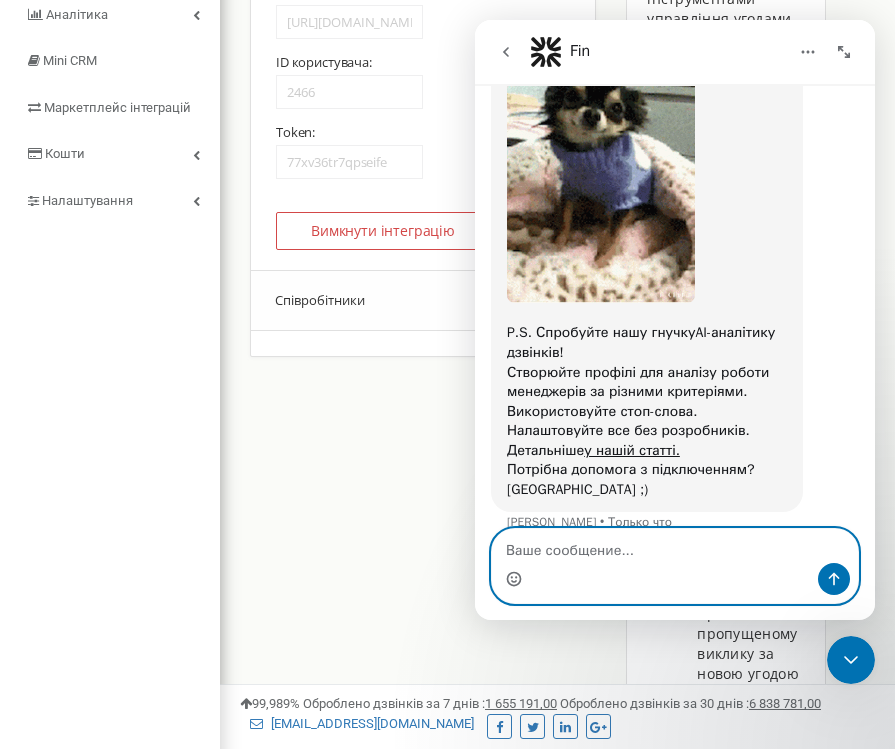 scroll, scrollTop: 1778, scrollLeft: 0, axis: vertical 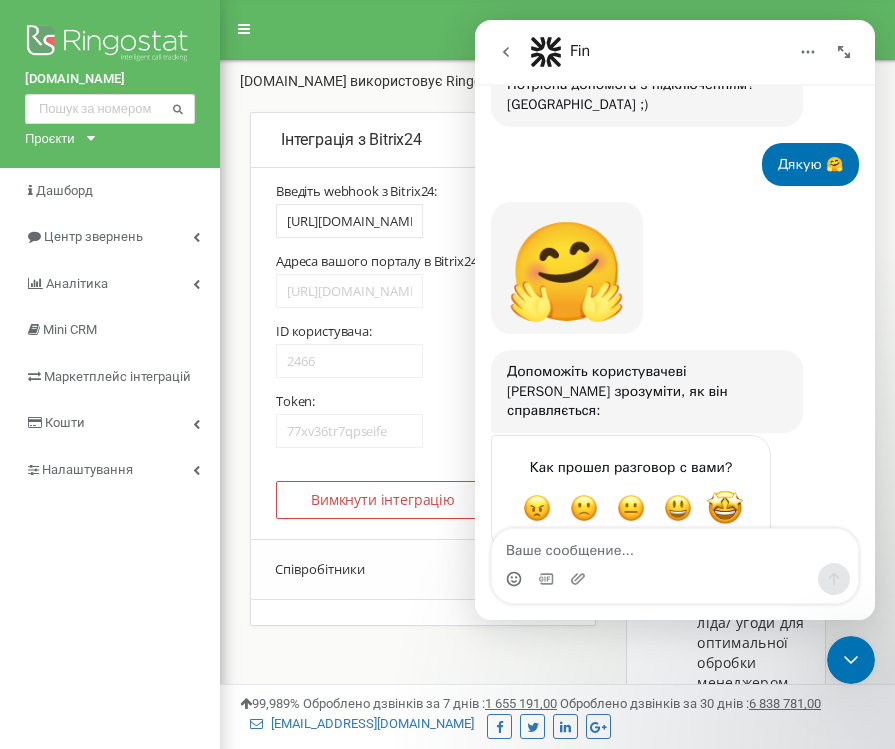 click at bounding box center [725, 508] 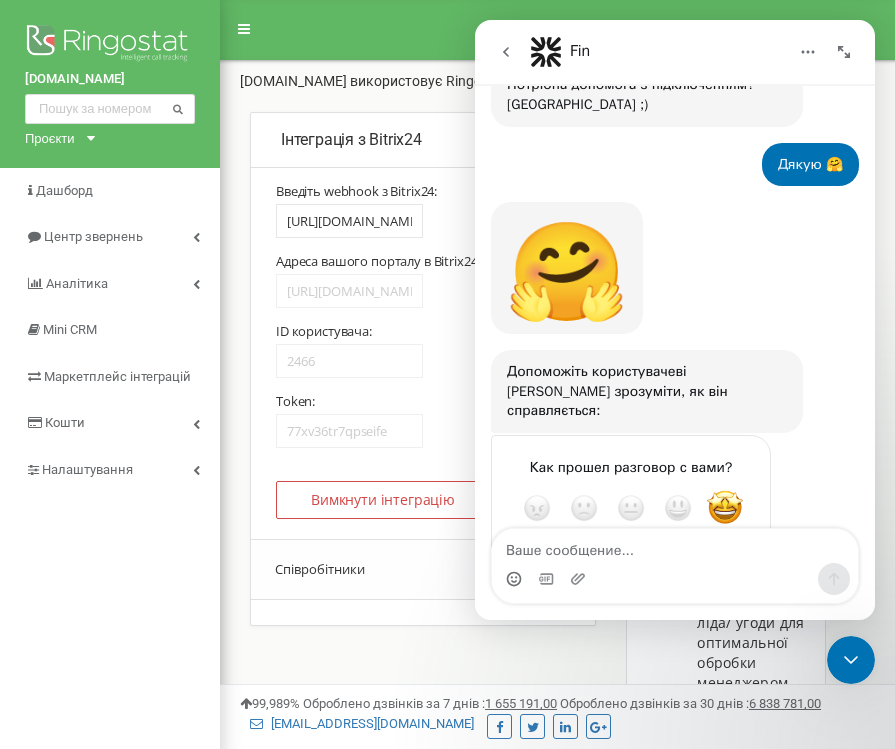 scroll, scrollTop: 2158, scrollLeft: 0, axis: vertical 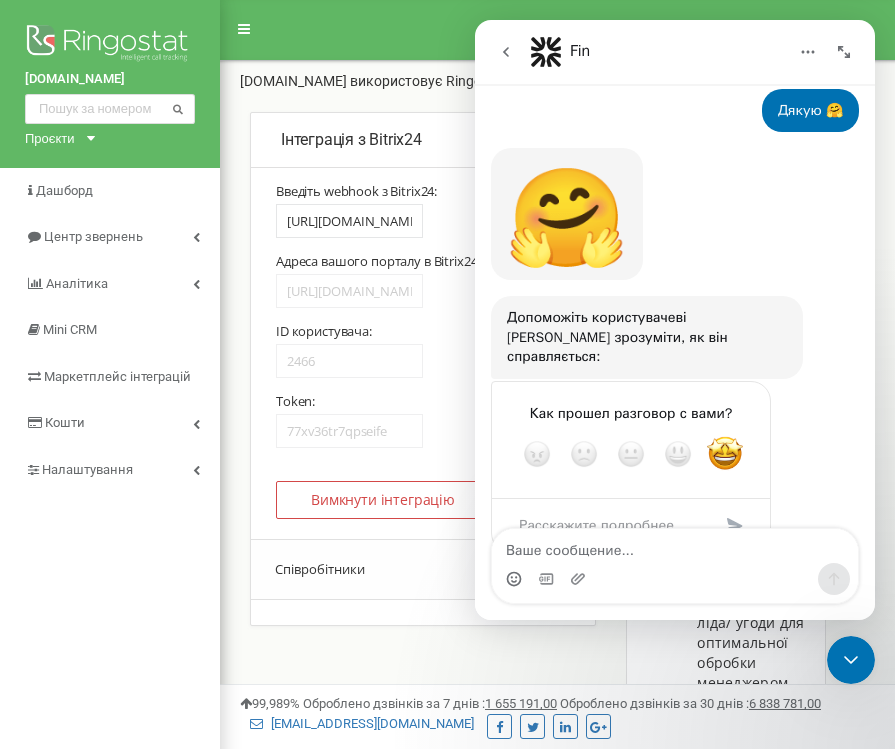 click at bounding box center [735, 526] 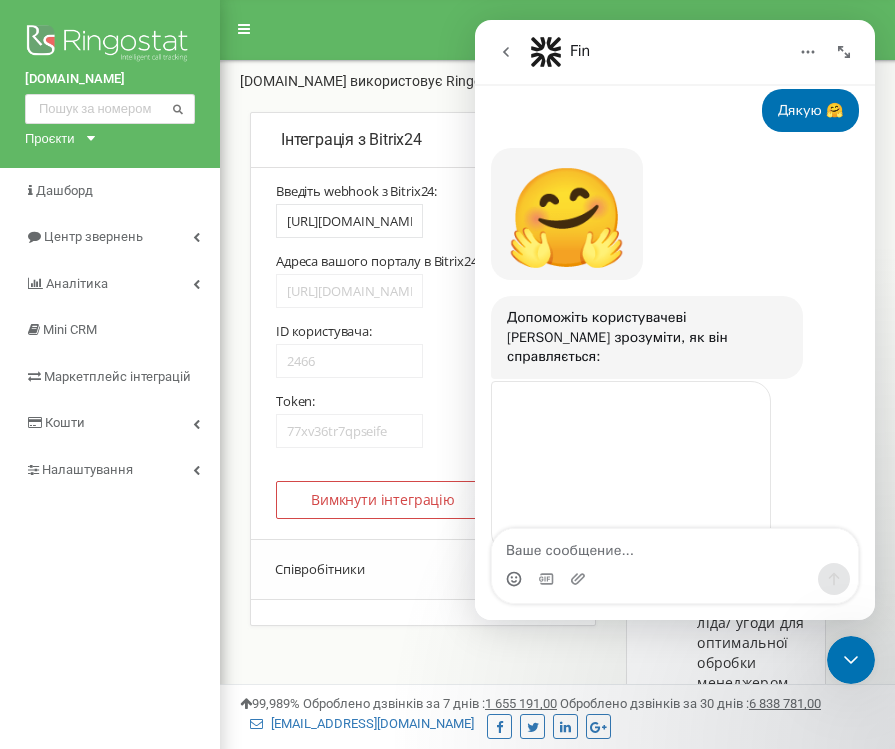 scroll, scrollTop: 2080, scrollLeft: 0, axis: vertical 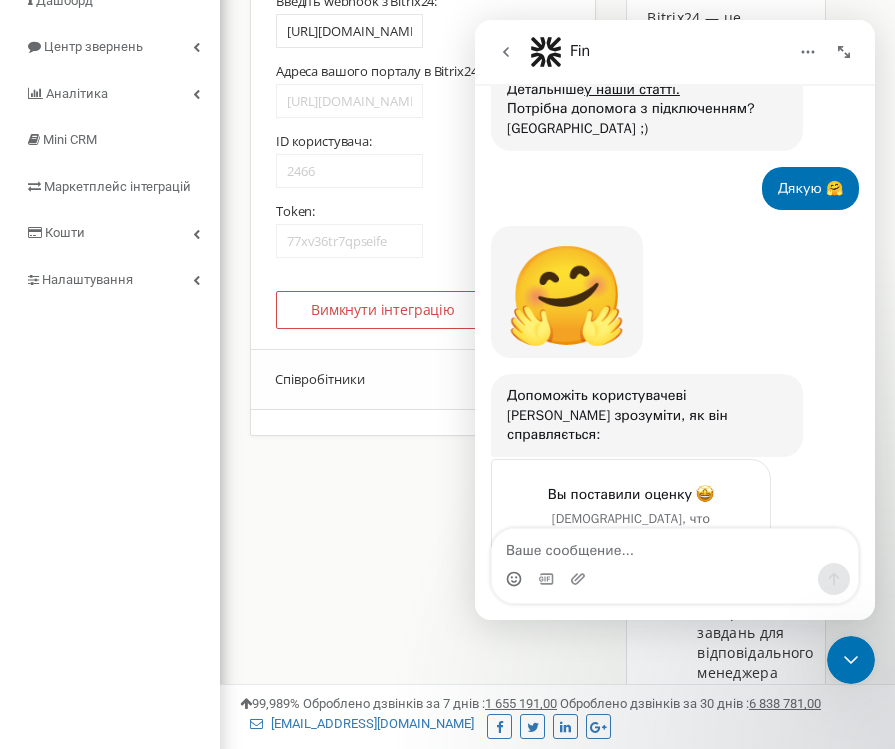 click at bounding box center (506, 52) 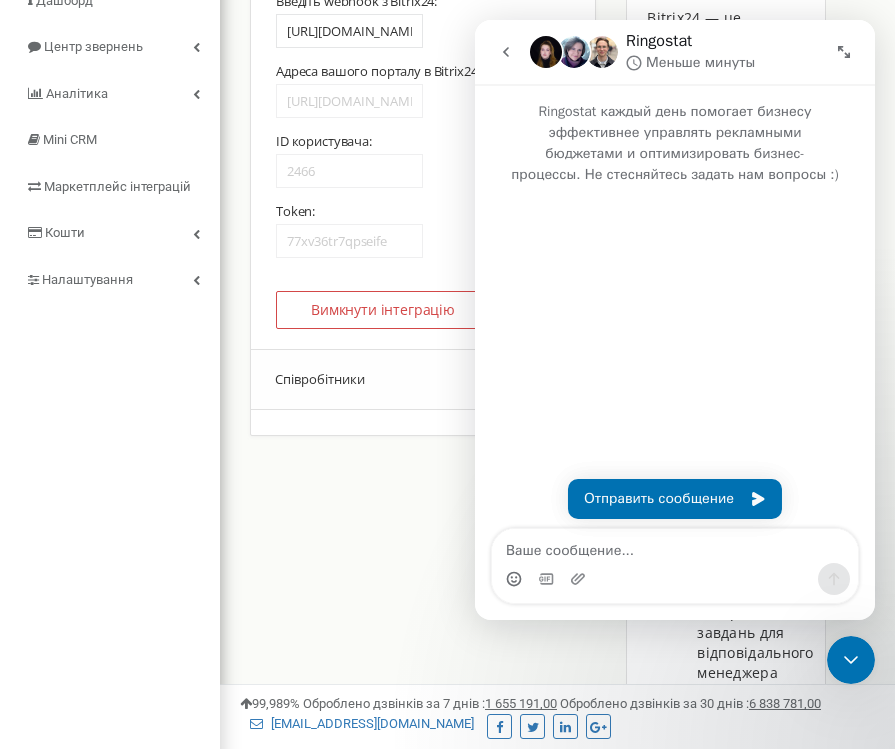 scroll, scrollTop: 0, scrollLeft: 0, axis: both 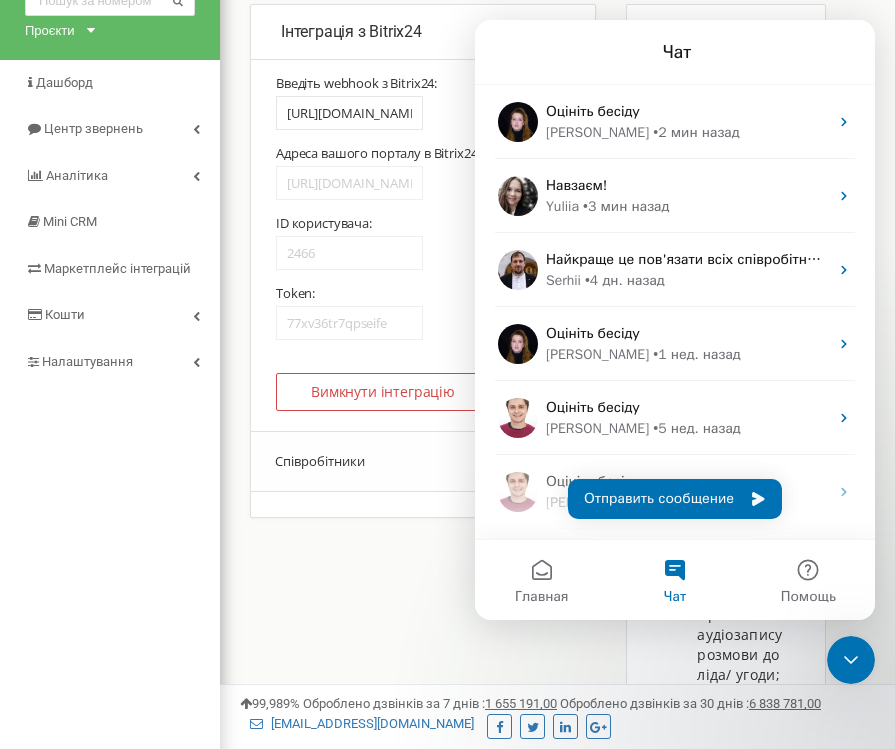 click 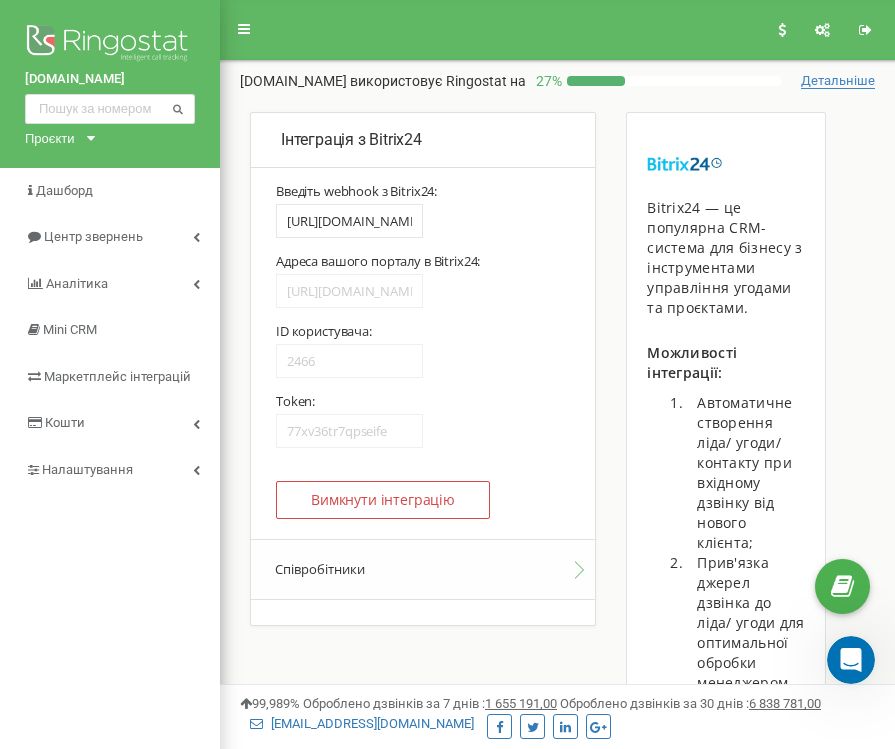 scroll, scrollTop: 0, scrollLeft: 0, axis: both 